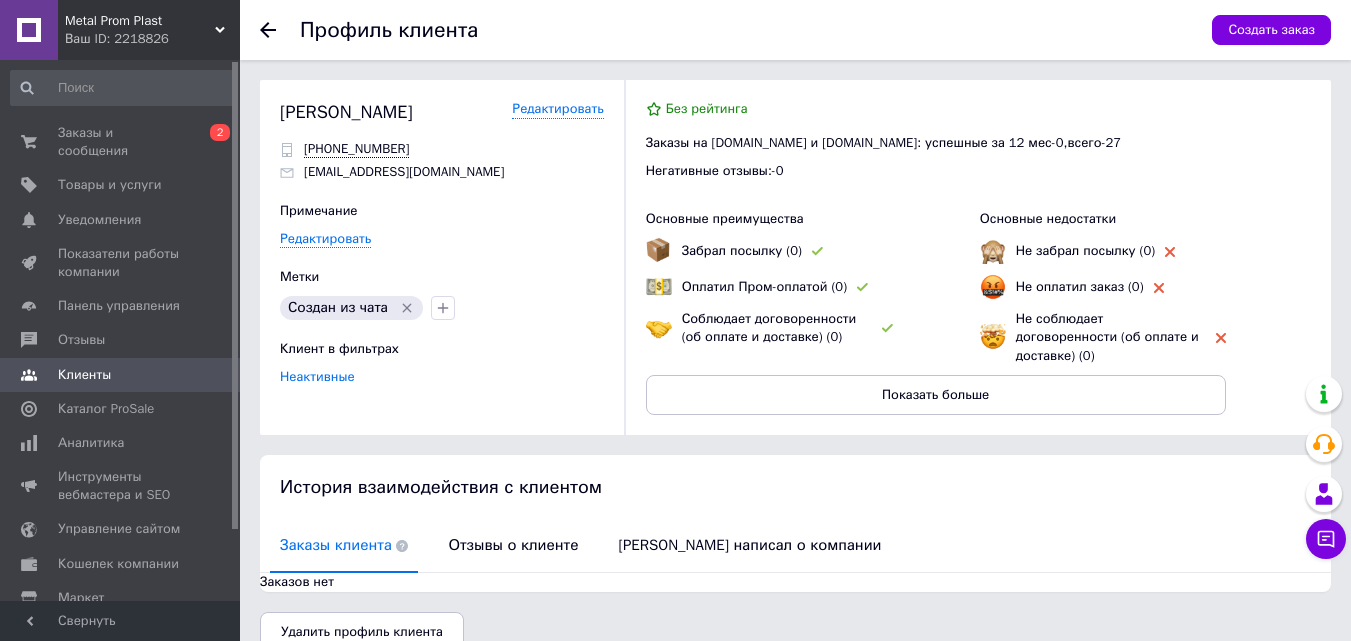 scroll, scrollTop: 0, scrollLeft: 0, axis: both 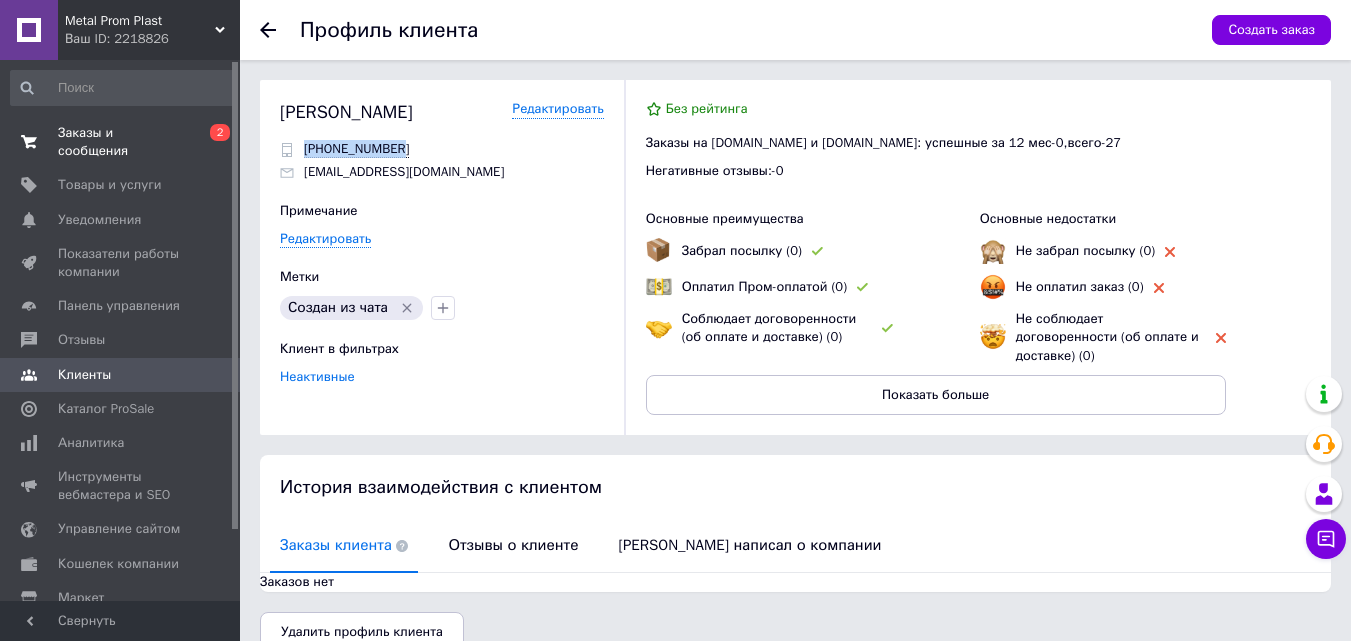click on "Заказы и сообщения" at bounding box center [121, 142] 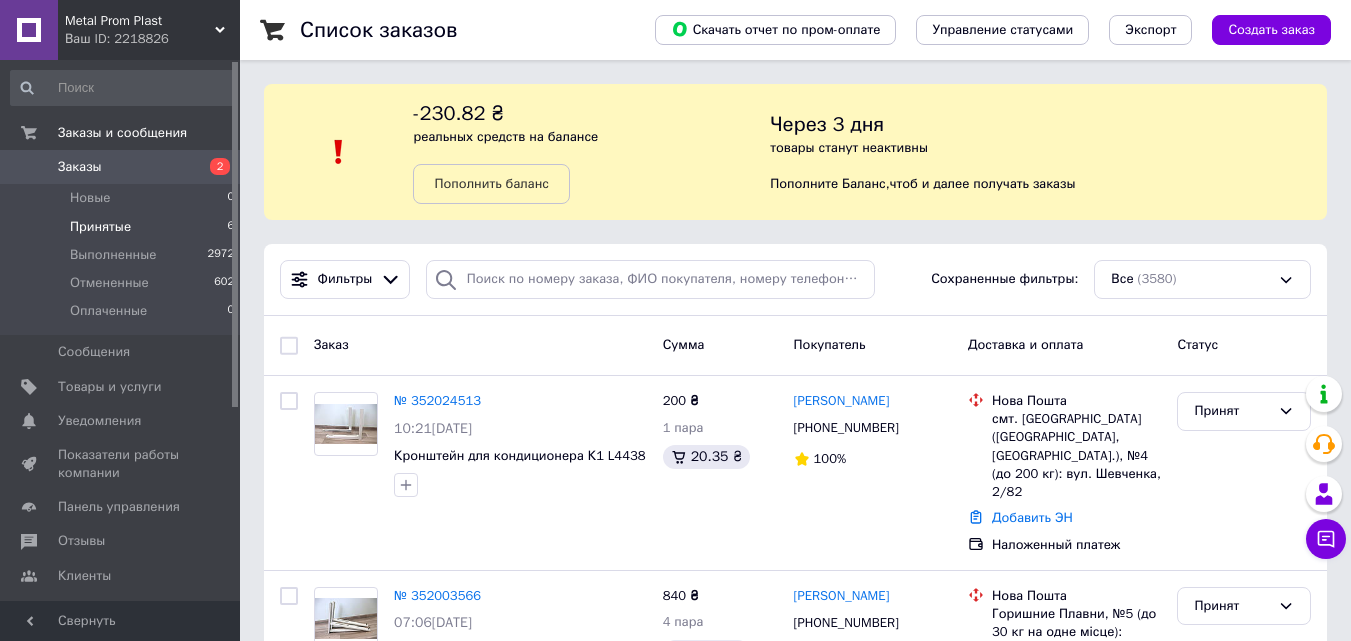 click on "Принятые" at bounding box center [100, 227] 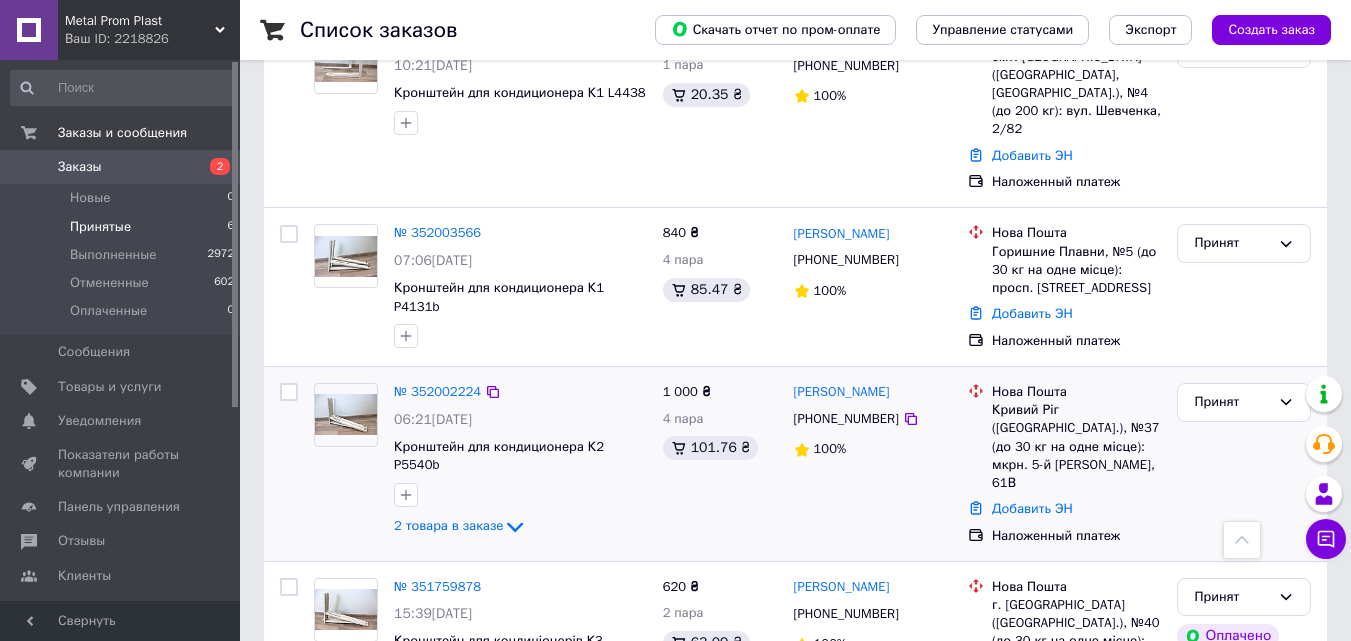 scroll, scrollTop: 400, scrollLeft: 0, axis: vertical 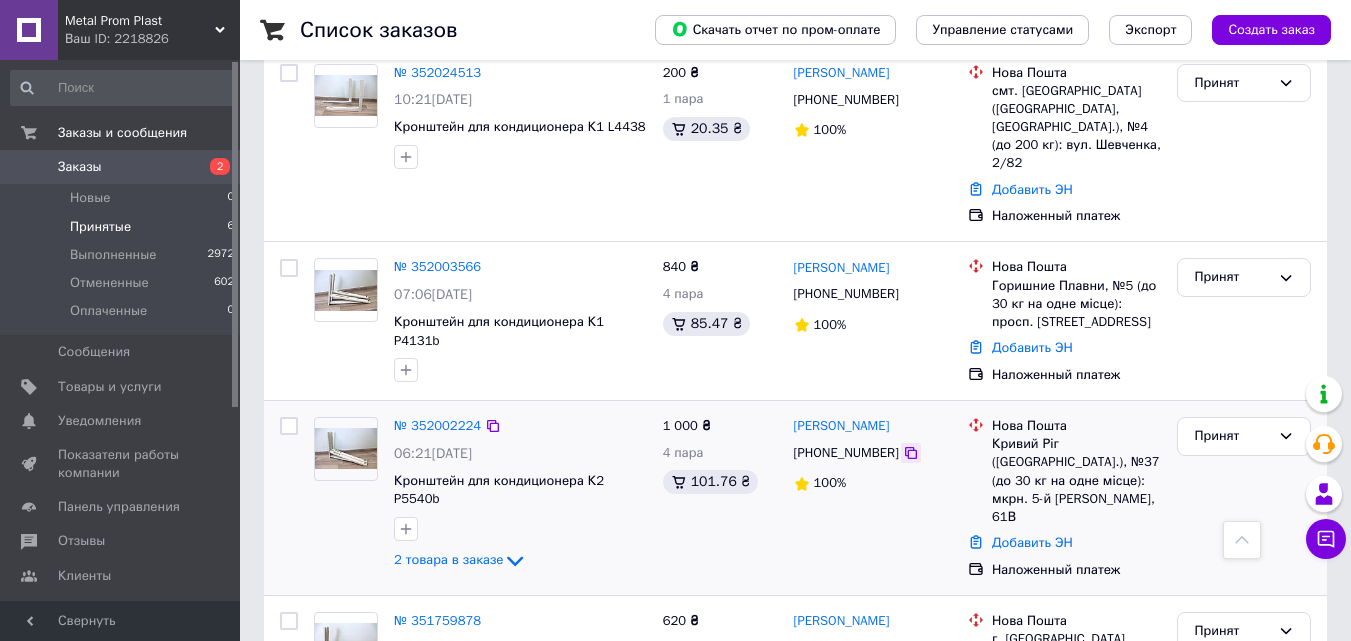 click 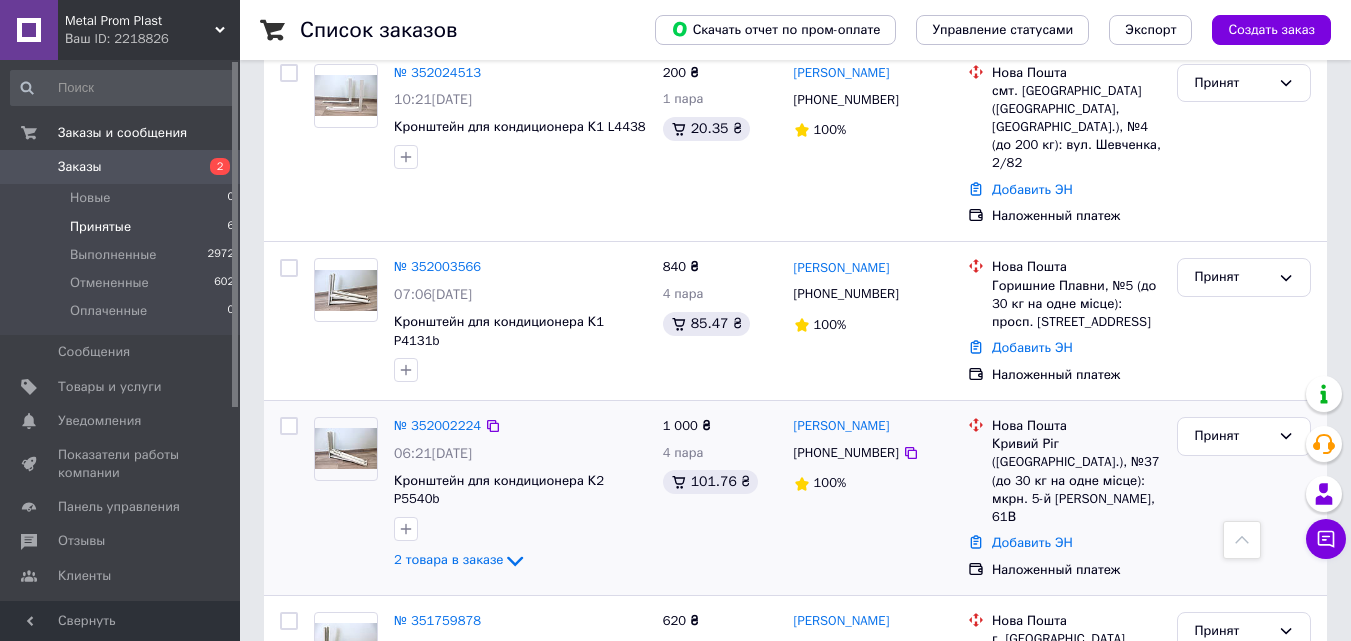 click on "2 товара в заказе" 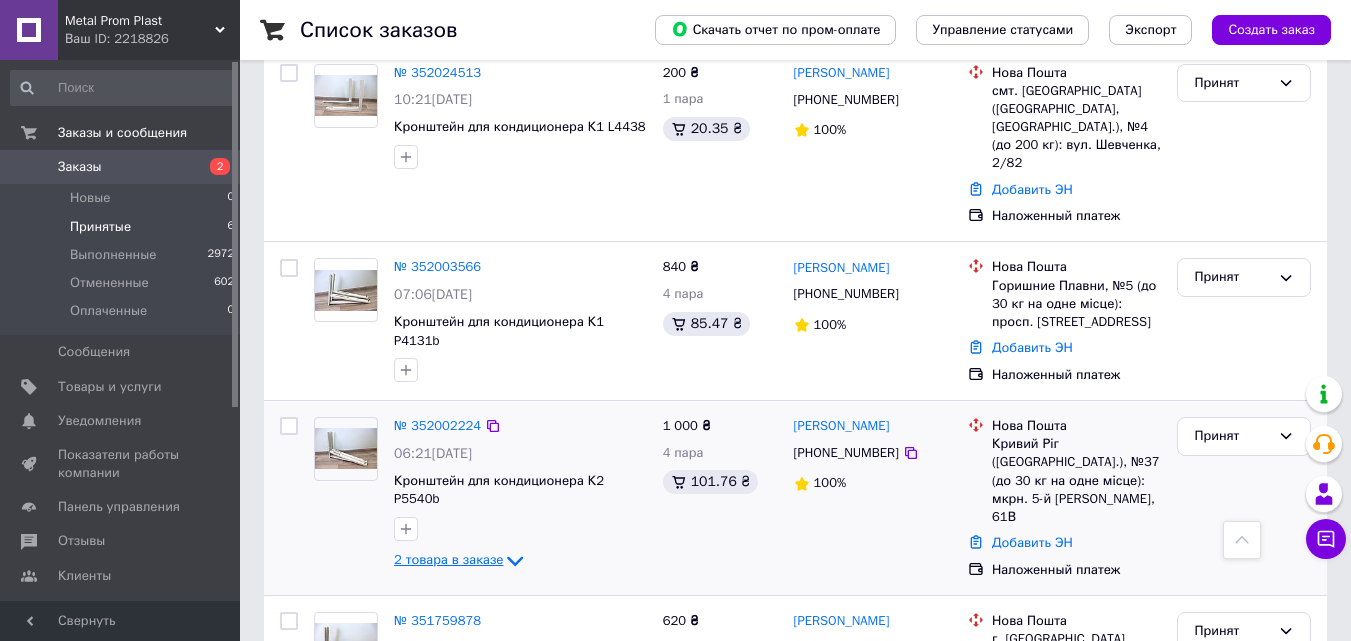 click on "2 товара в заказе" at bounding box center (448, 559) 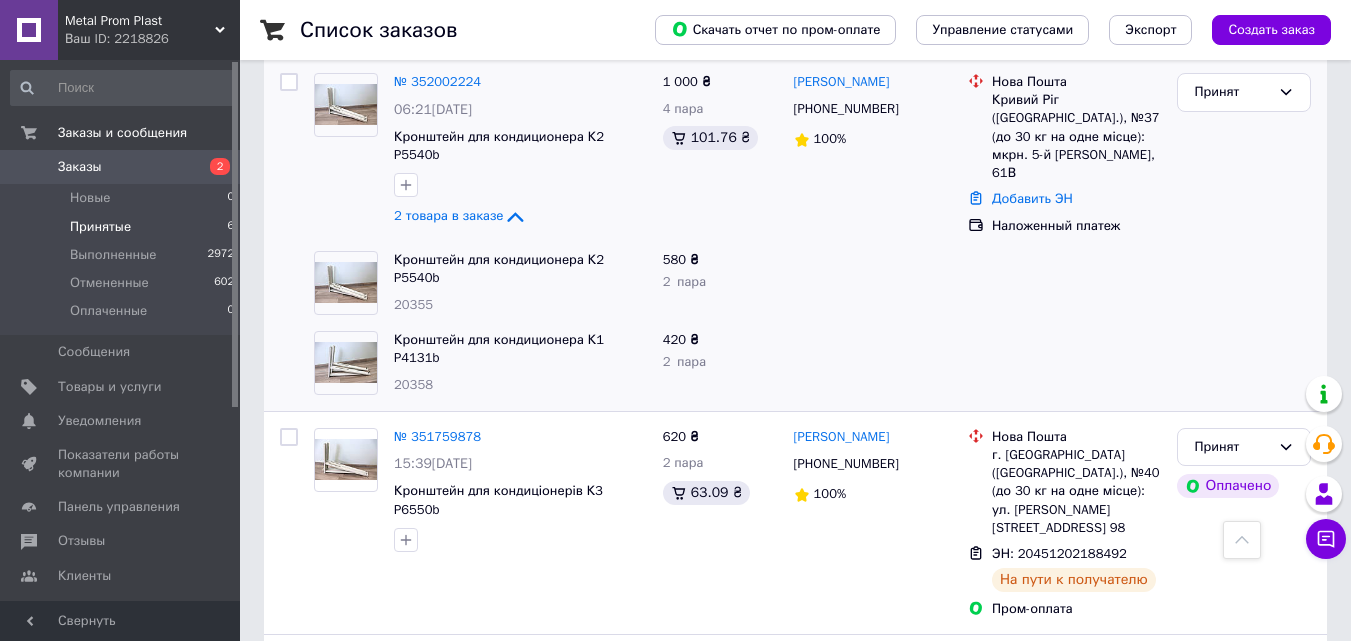 scroll, scrollTop: 700, scrollLeft: 0, axis: vertical 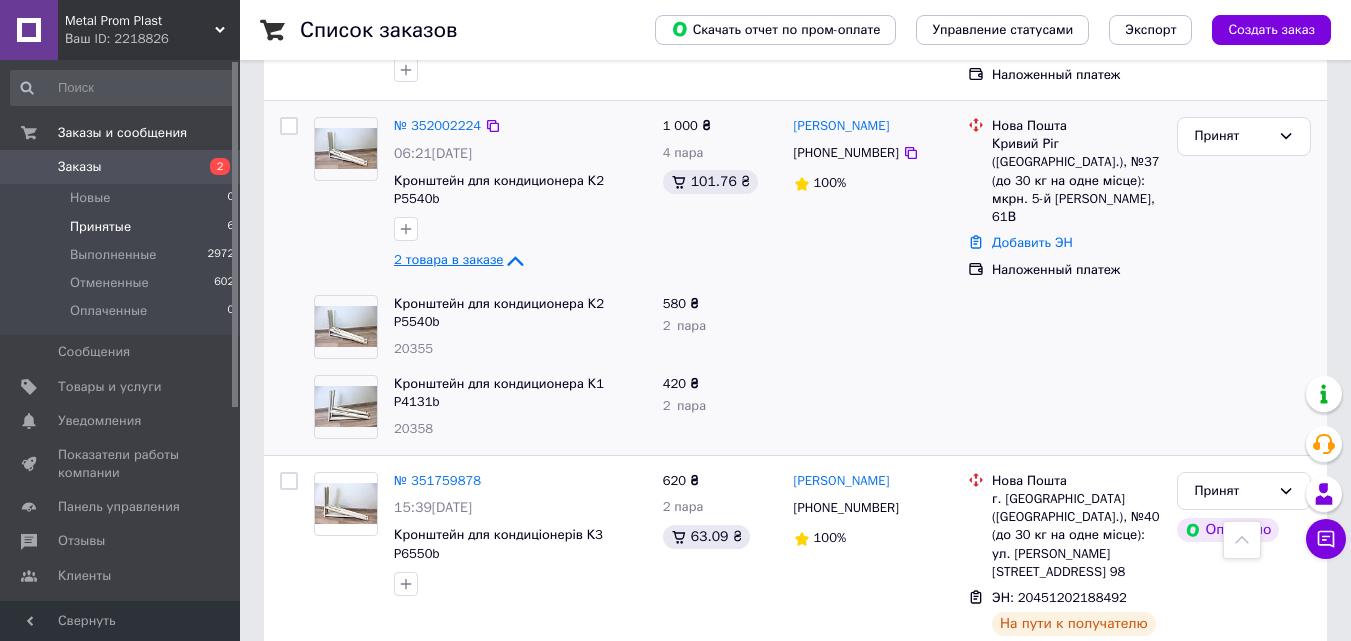 click on "2 товара в заказе" at bounding box center [448, 259] 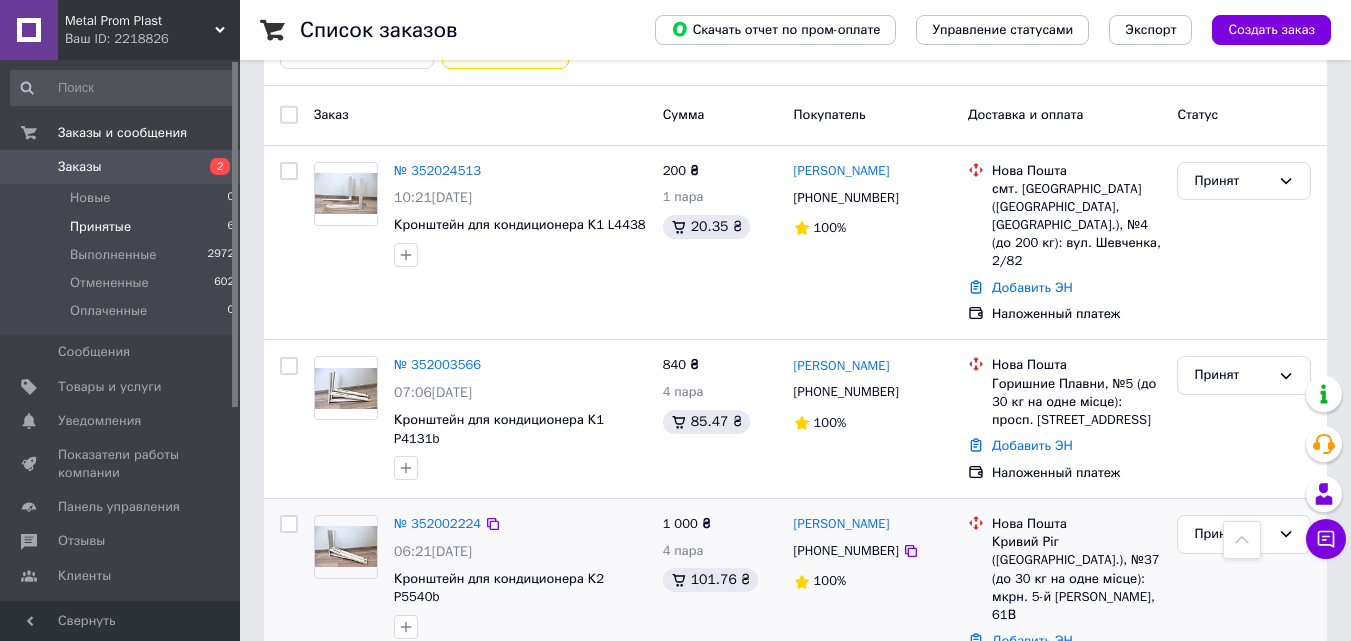 scroll, scrollTop: 300, scrollLeft: 0, axis: vertical 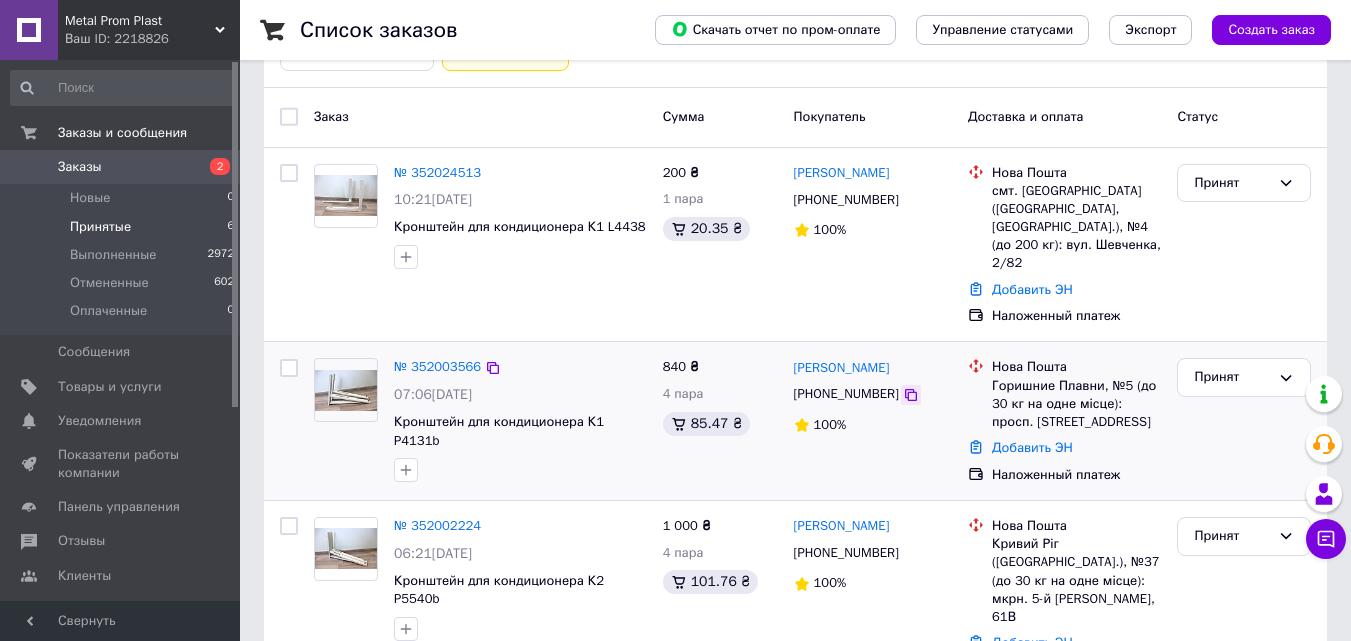 click 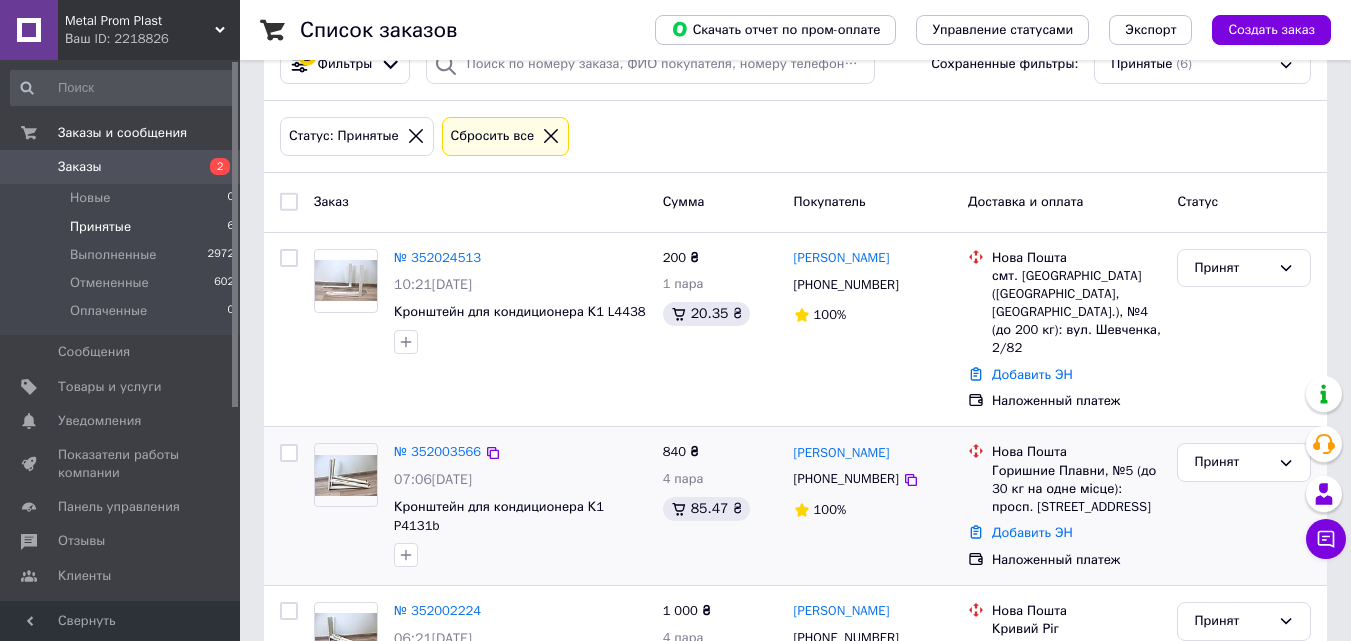 scroll, scrollTop: 100, scrollLeft: 0, axis: vertical 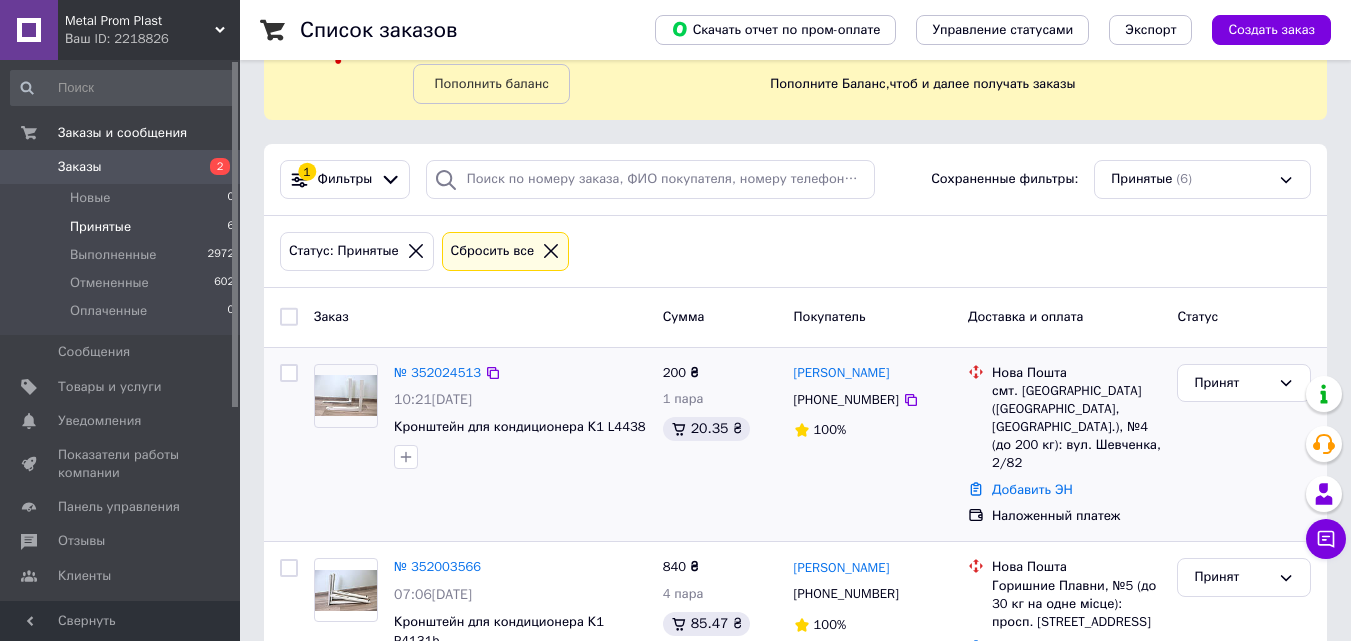click on "женя поливода +380979525000 100%" at bounding box center [873, 445] 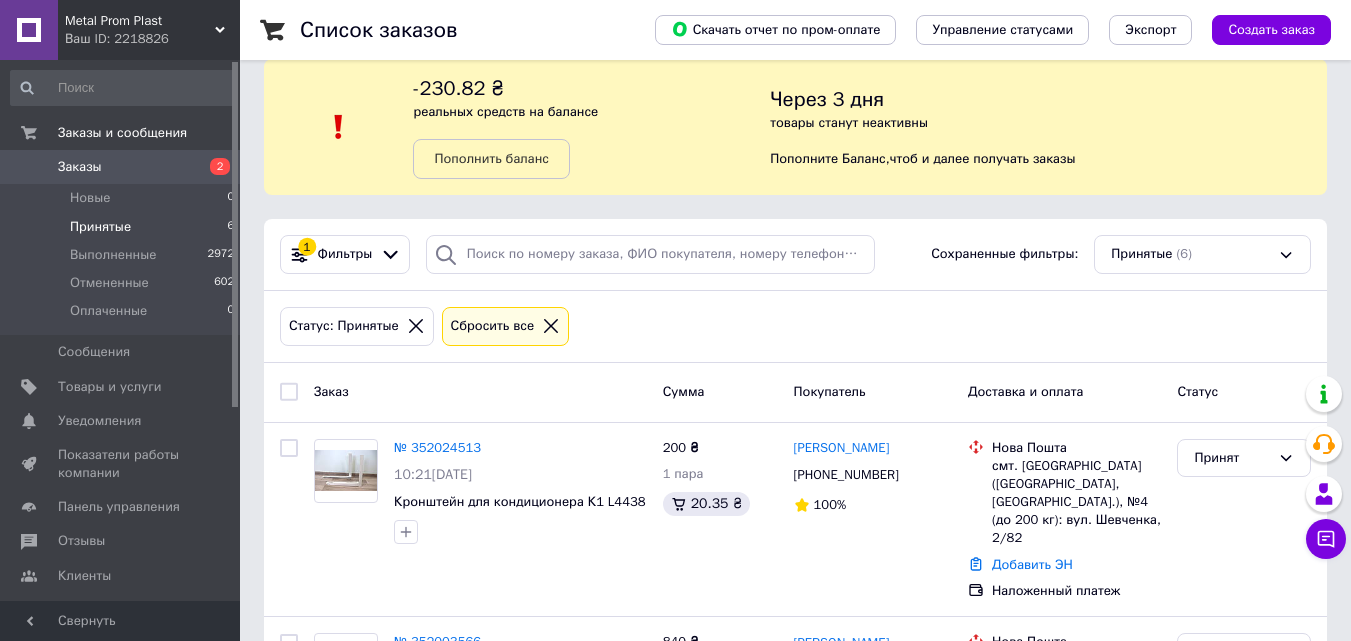 scroll, scrollTop: 200, scrollLeft: 0, axis: vertical 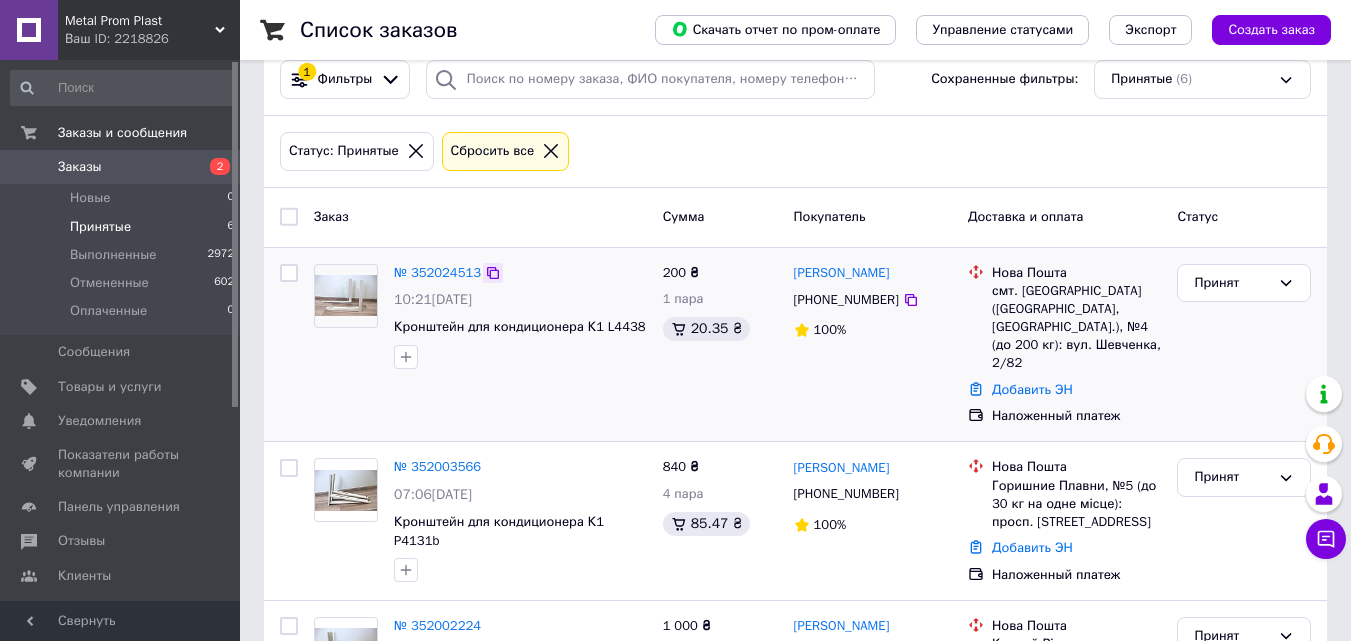 click 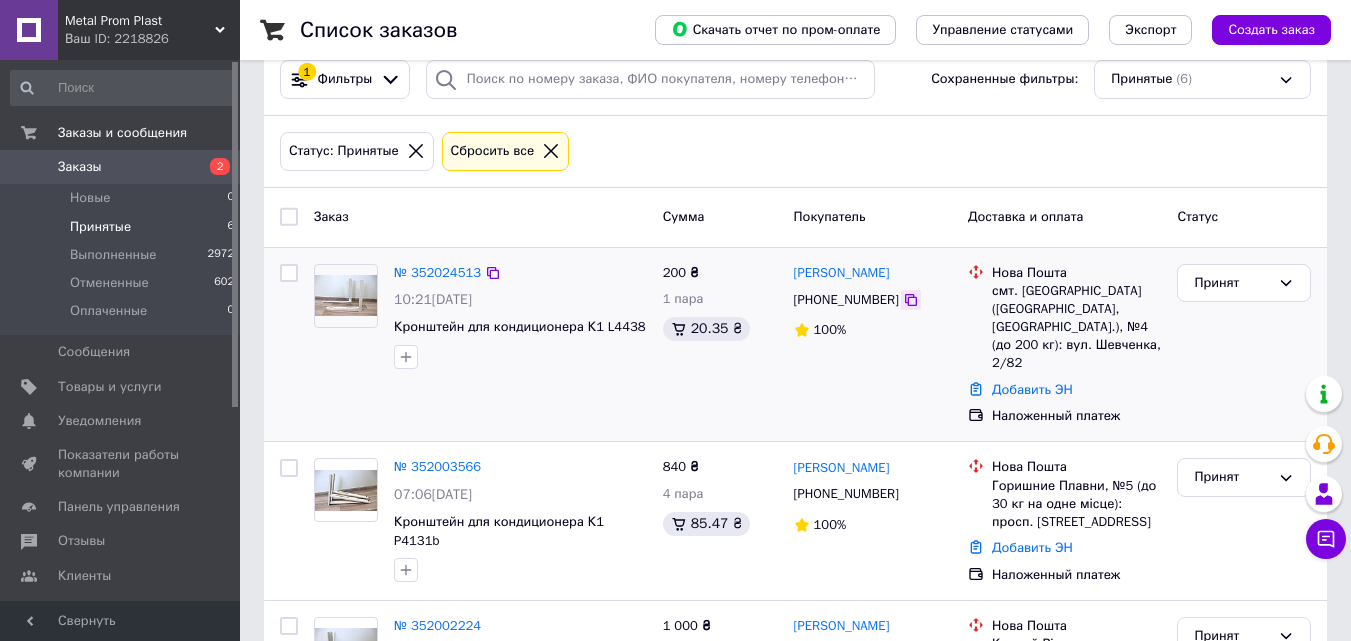 click 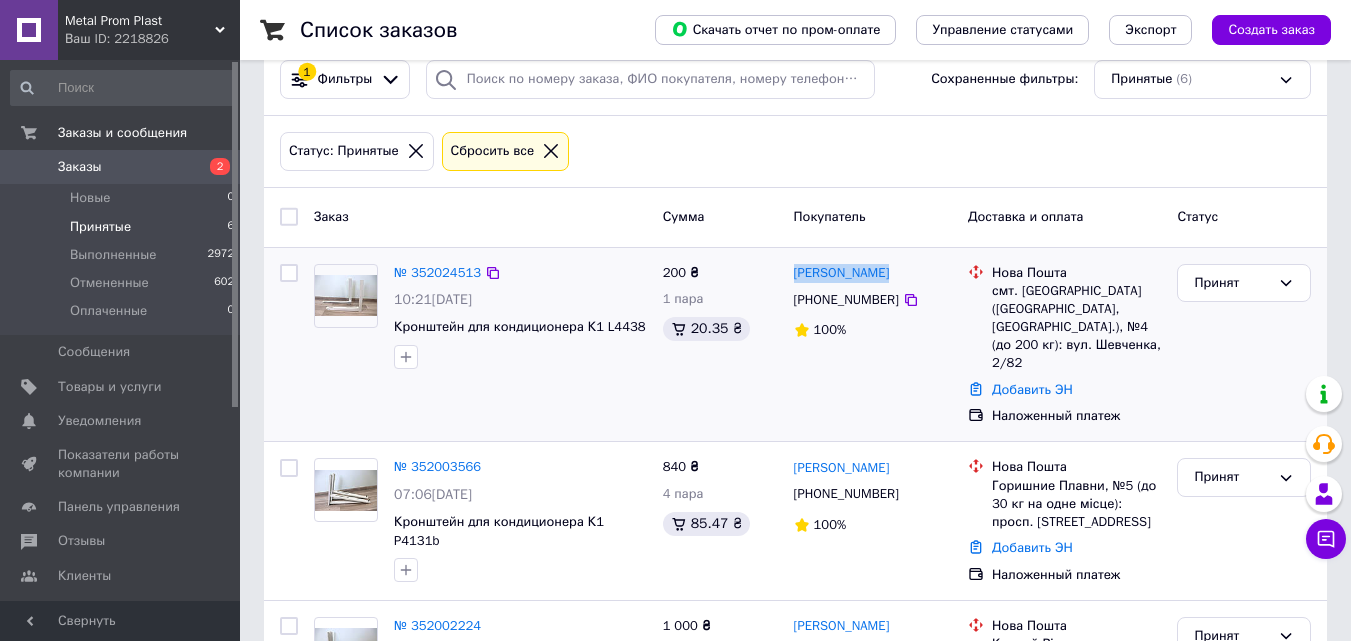 drag, startPoint x: 893, startPoint y: 277, endPoint x: 789, endPoint y: 277, distance: 104 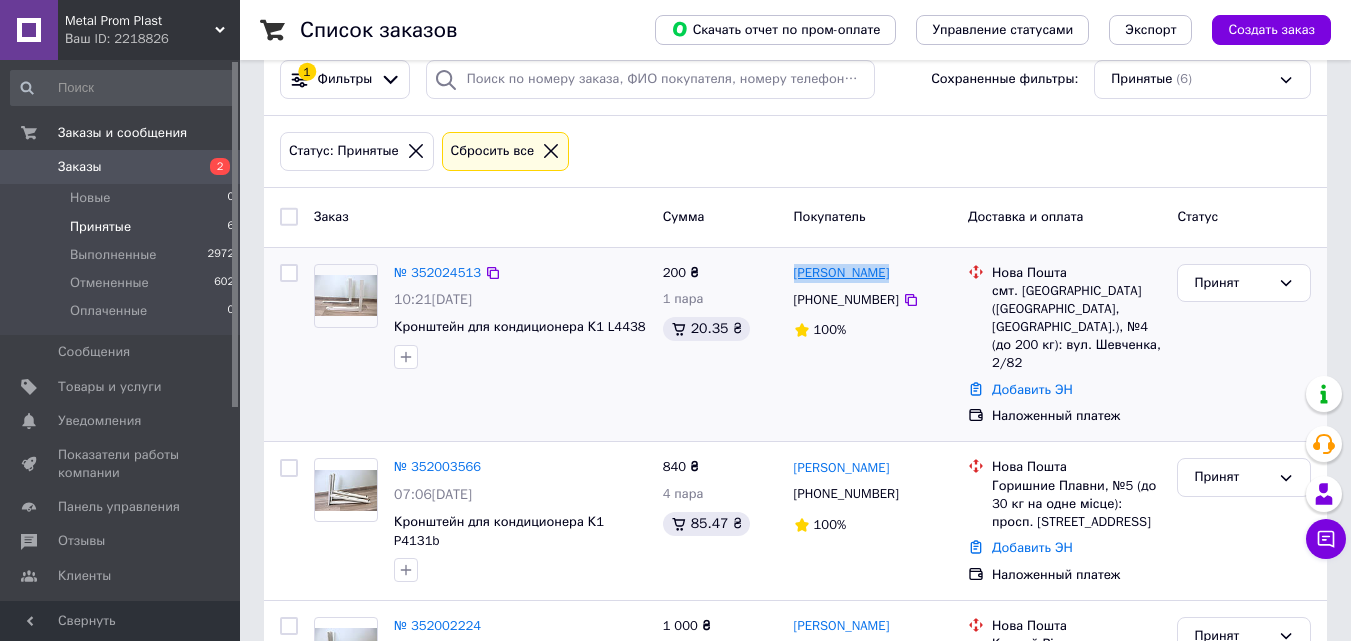 copy on "[PERSON_NAME]" 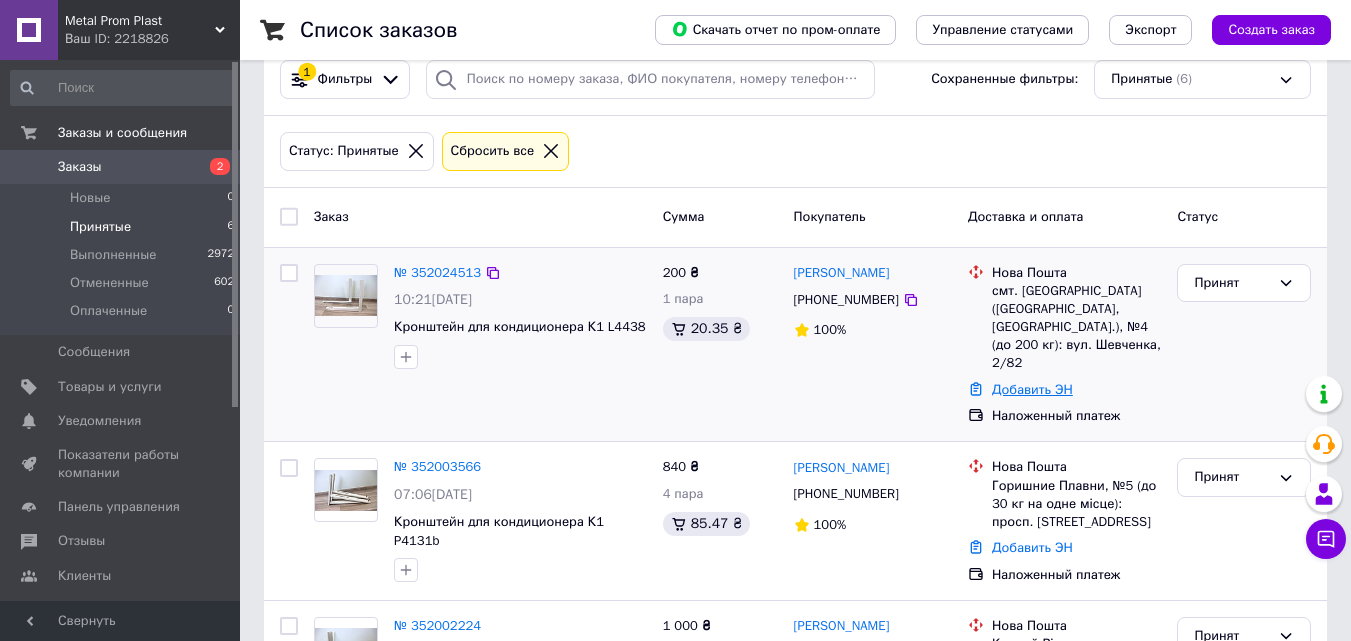 click on "Добавить ЭН" at bounding box center (1032, 389) 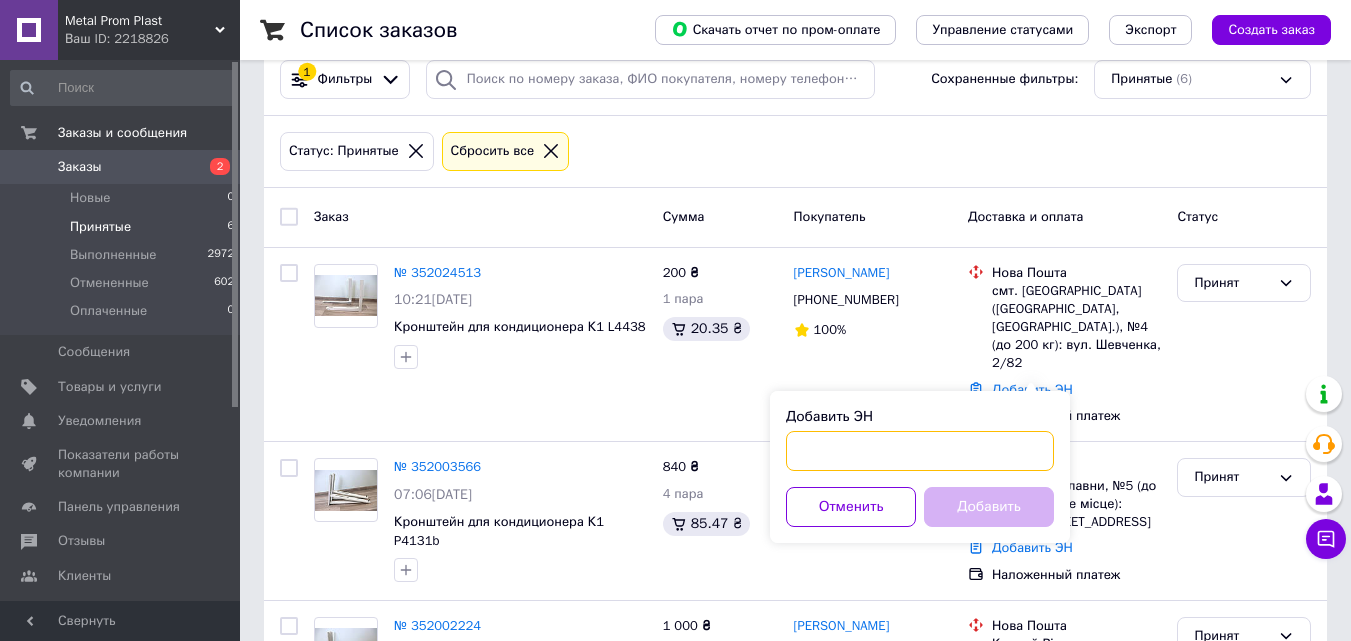 paste on "20451202857553" 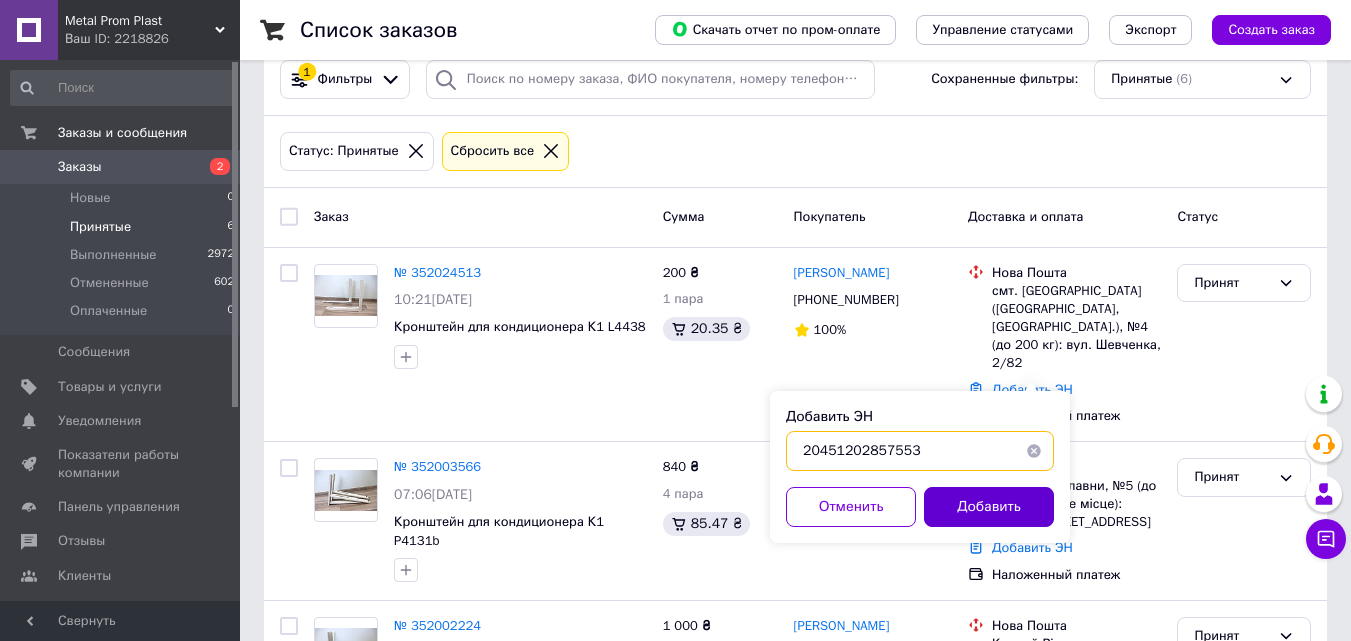 type on "20451202857553" 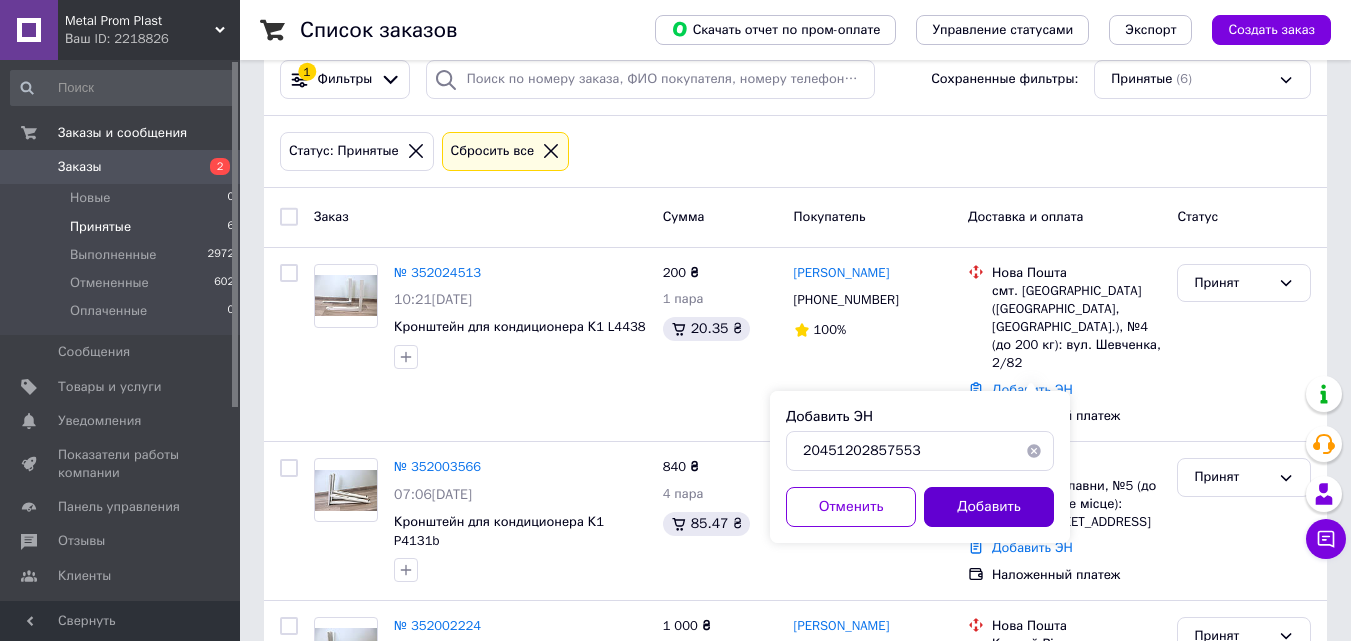 click on "Добавить" at bounding box center (989, 507) 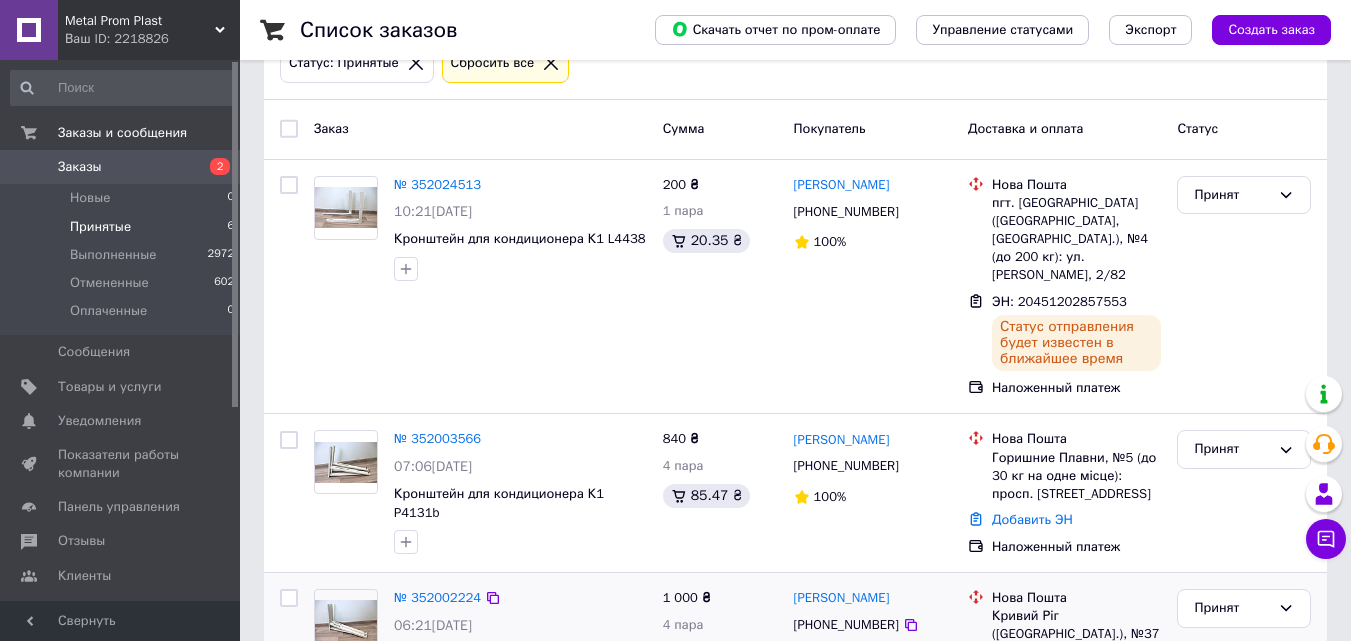 scroll, scrollTop: 500, scrollLeft: 0, axis: vertical 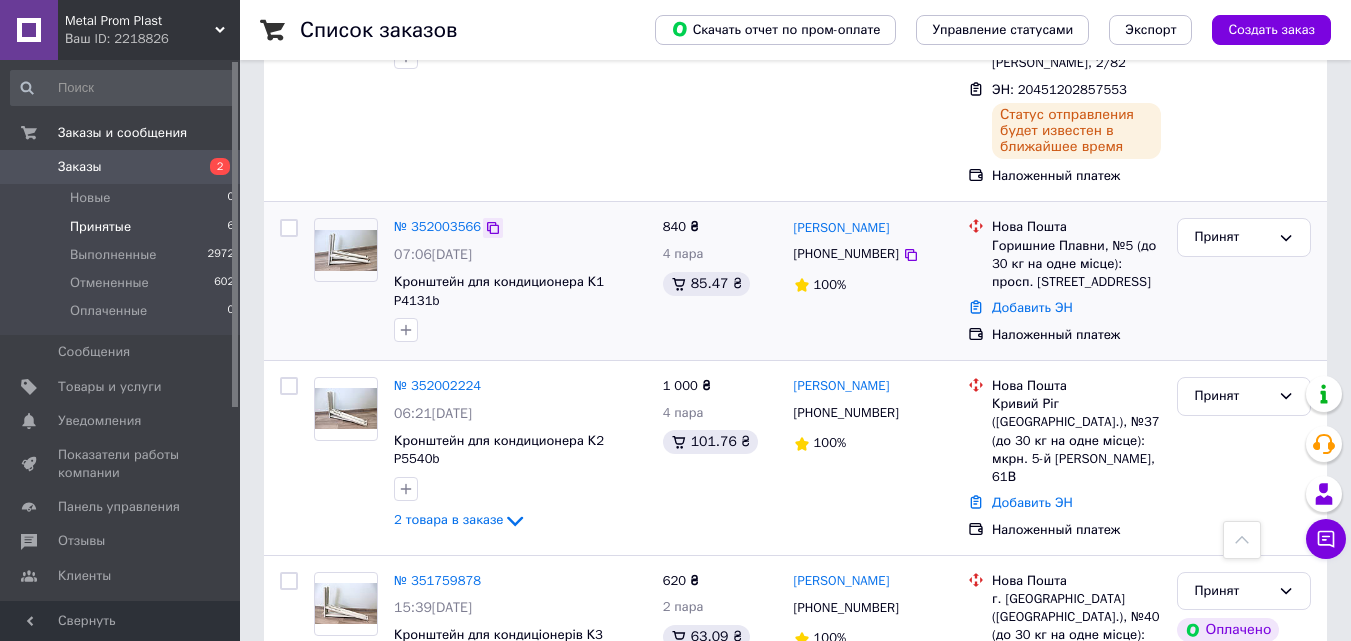click 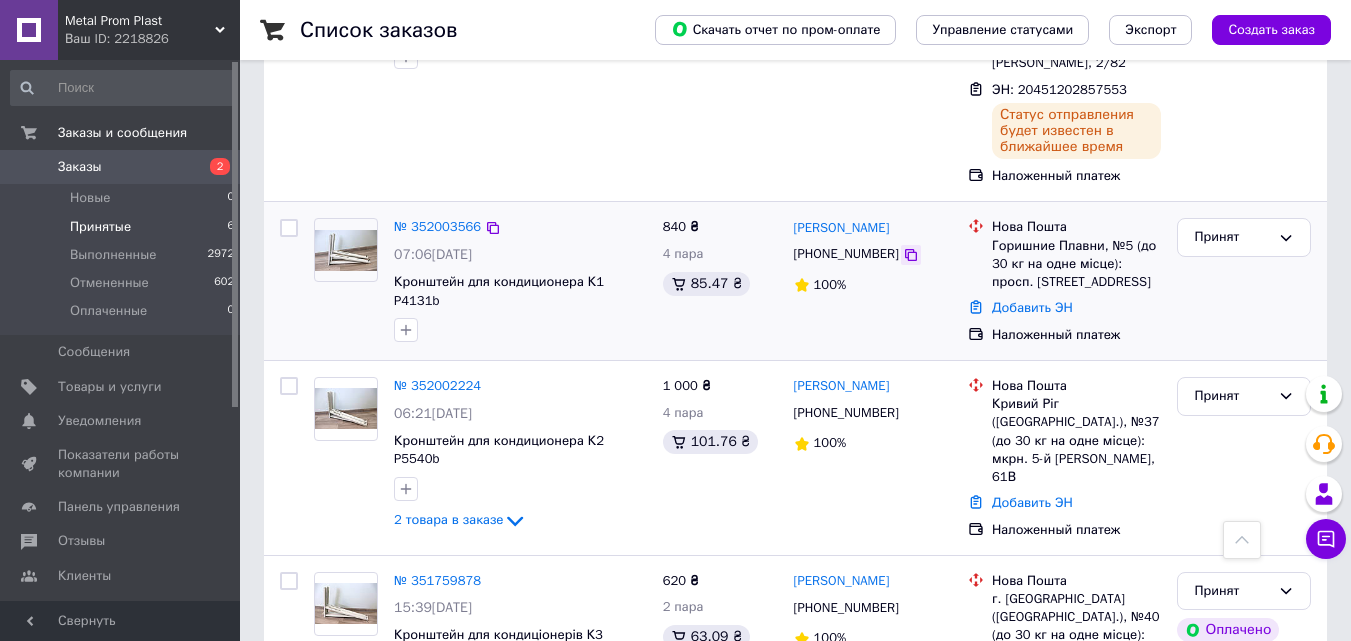 click 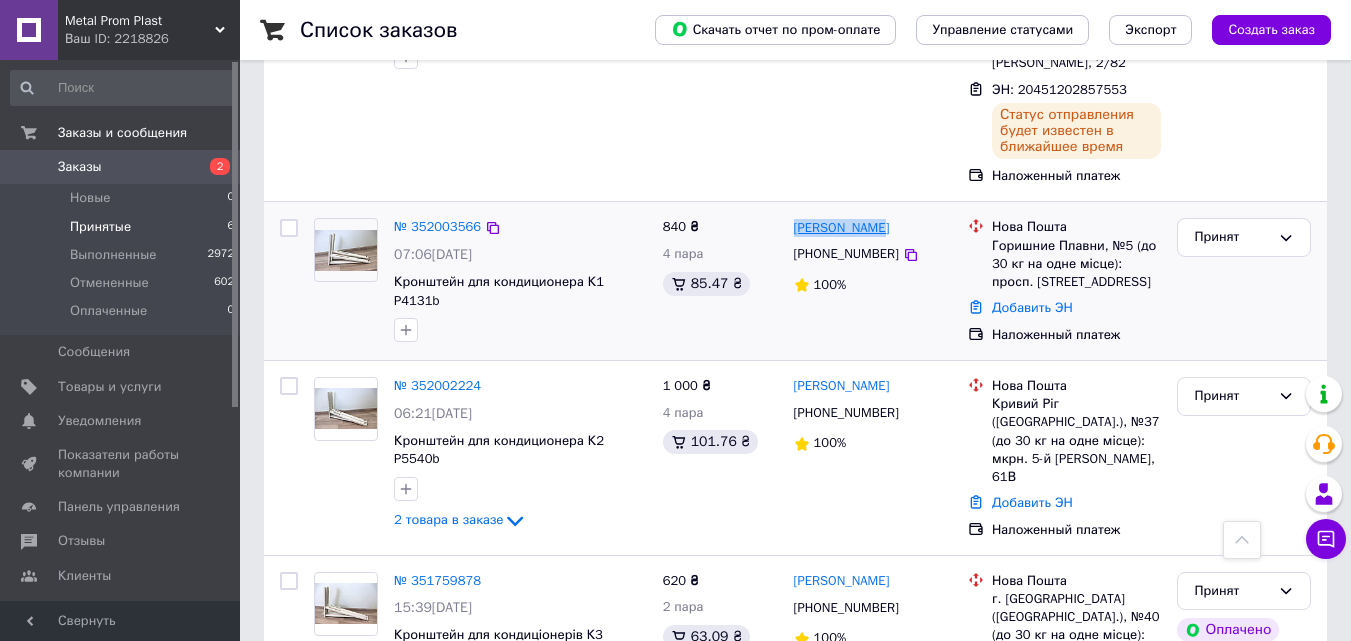 drag, startPoint x: 803, startPoint y: 217, endPoint x: 793, endPoint y: 215, distance: 10.198039 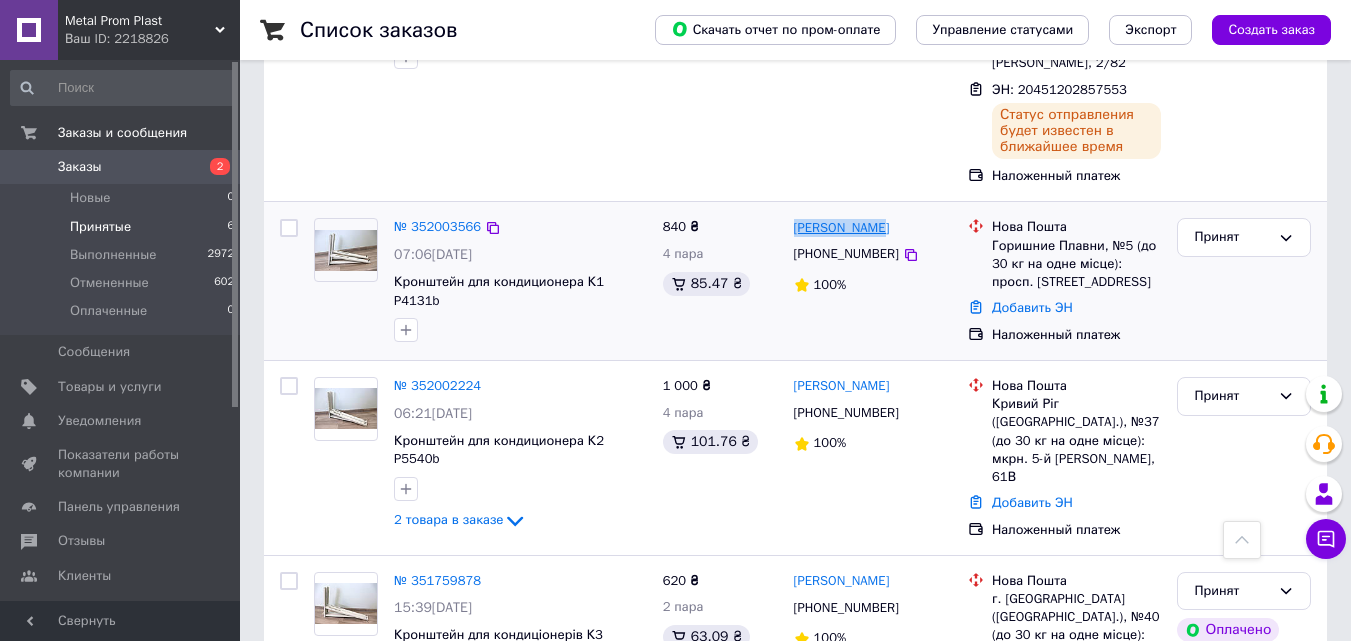 copy on "[PERSON_NAME]" 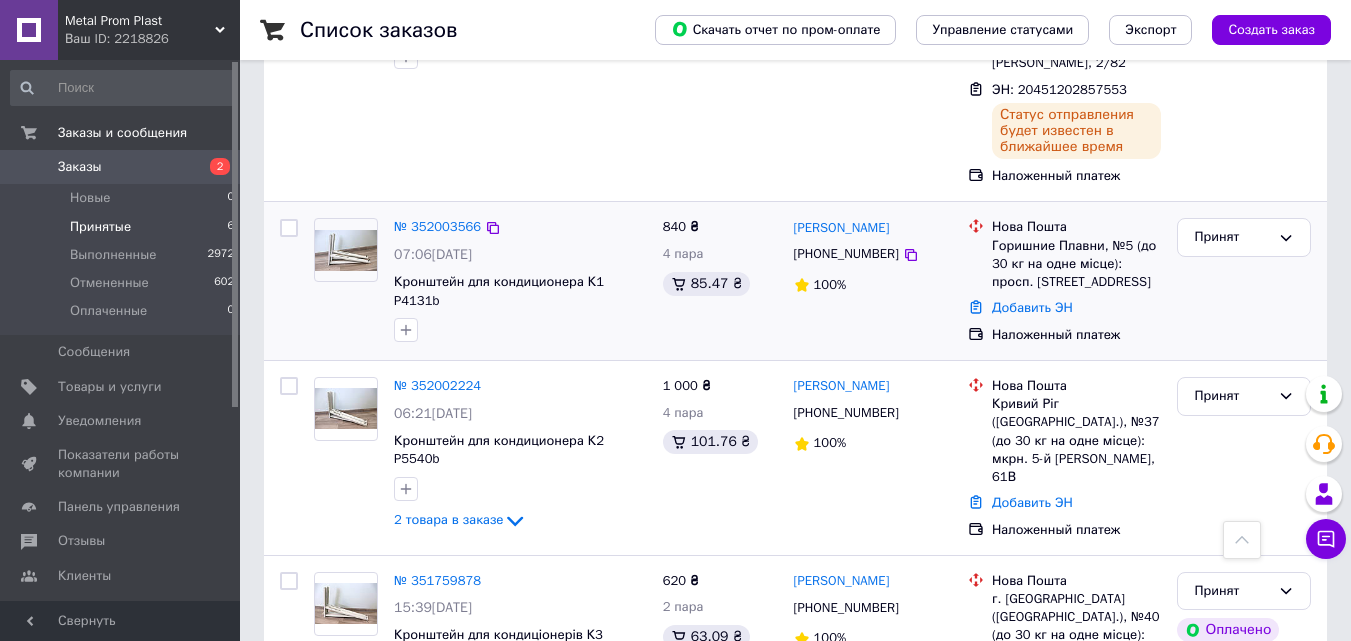 click on "Илья Королёв +380677313195 100%" at bounding box center [873, 281] 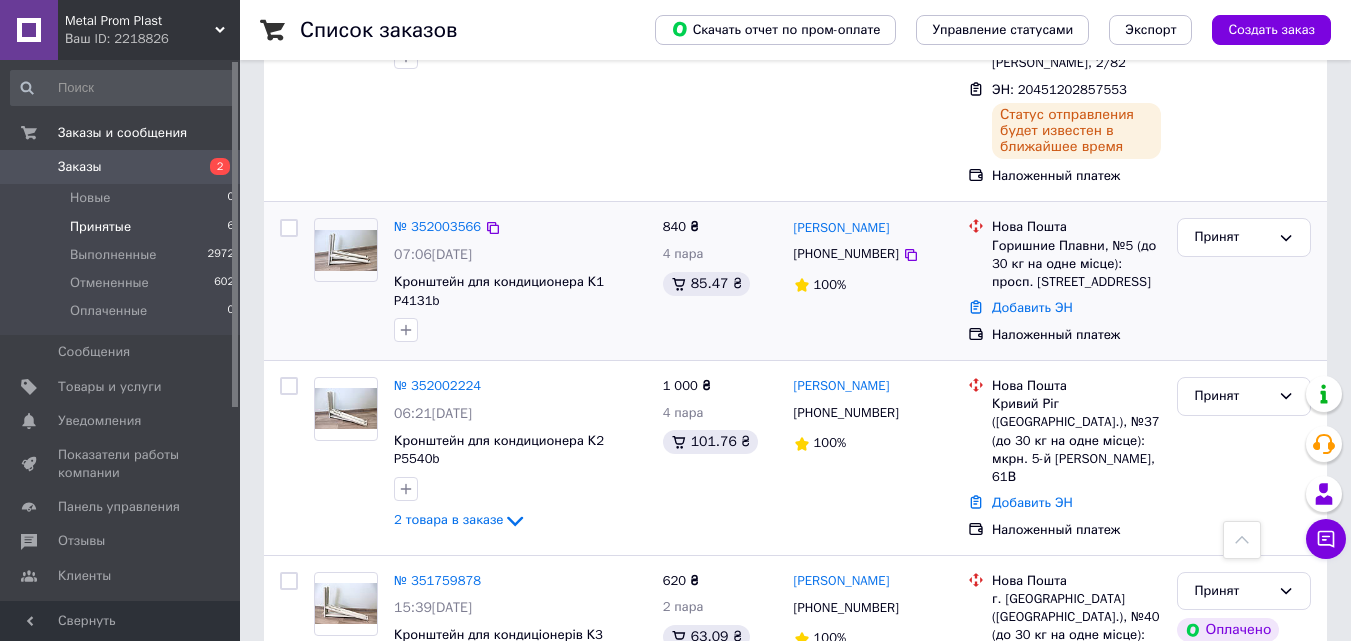 click on "Добавить ЭН" at bounding box center (1076, 308) 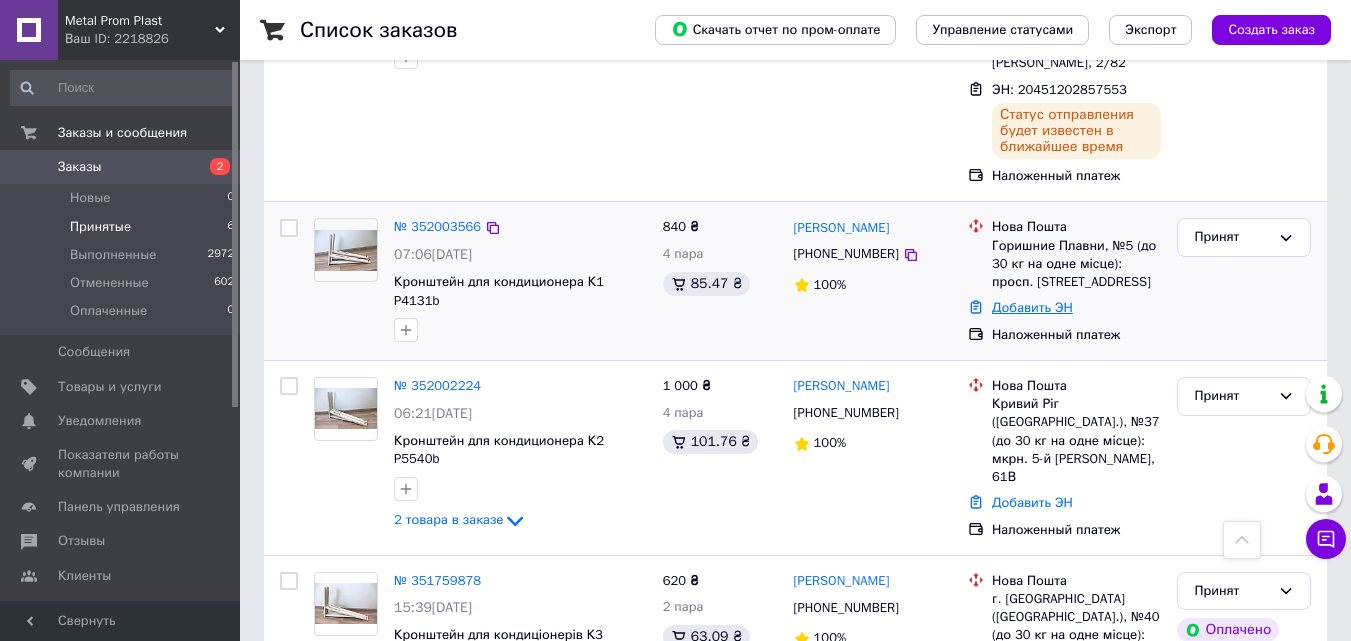 click on "Добавить ЭН" at bounding box center (1032, 307) 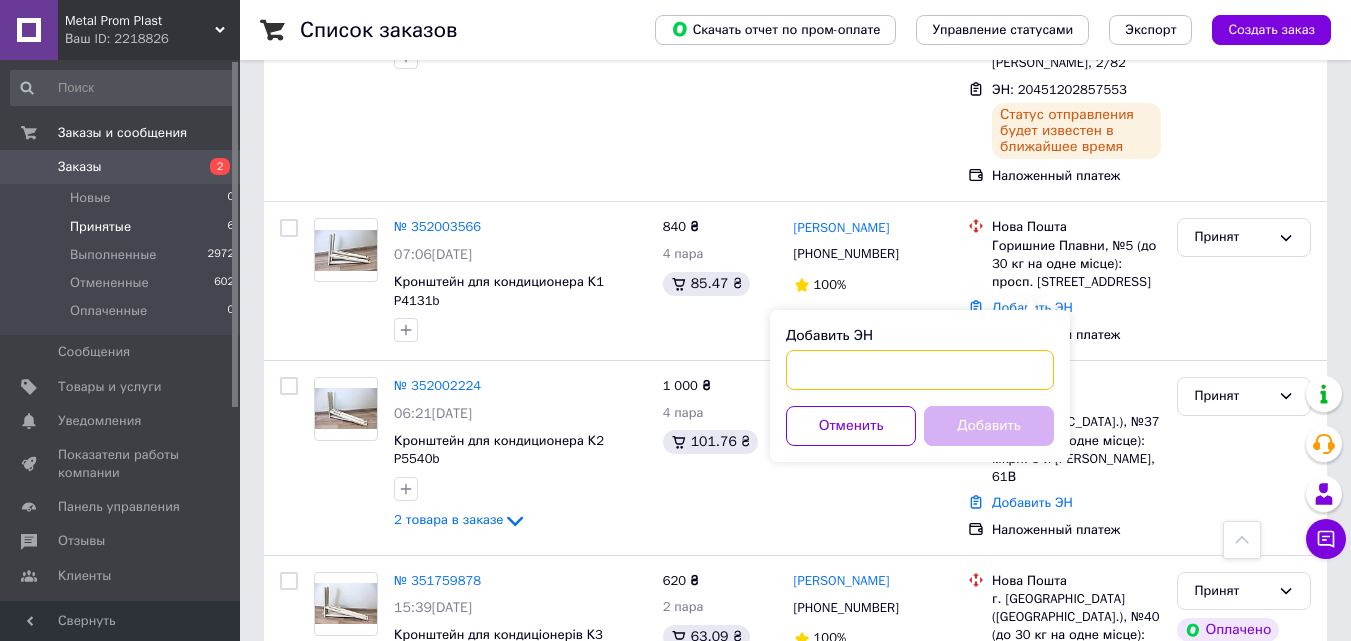 click on "Добавить ЭН" at bounding box center [920, 370] 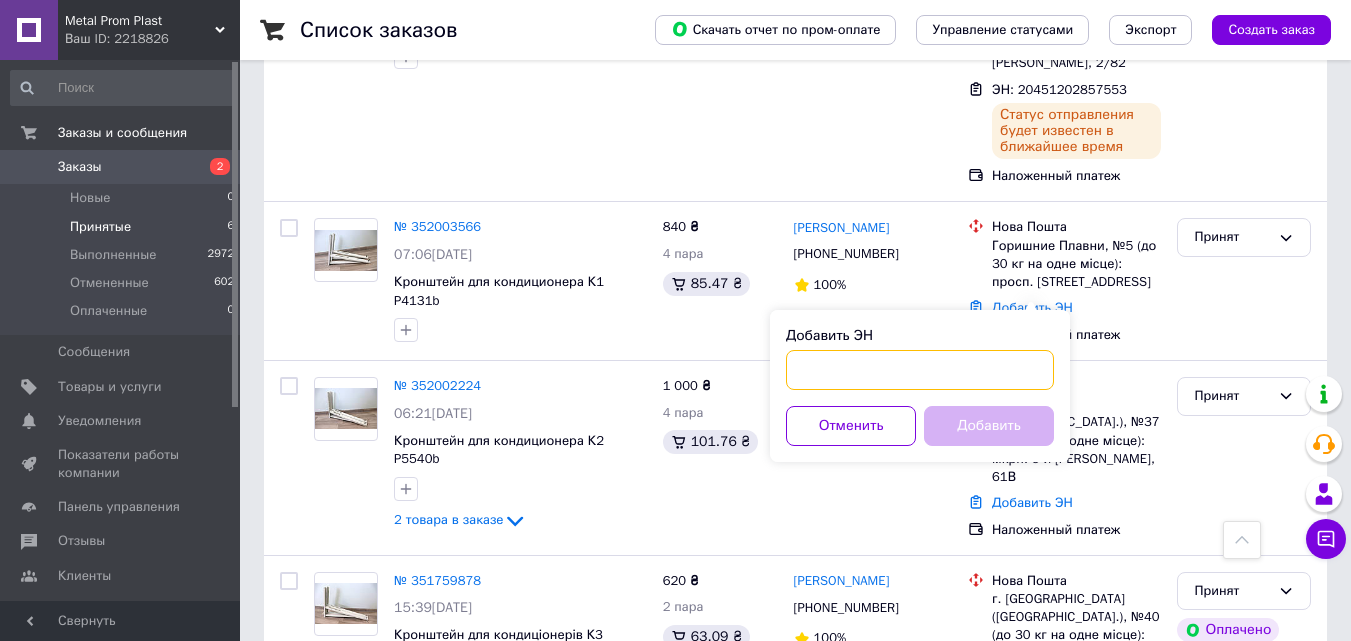 paste on "20451202860557" 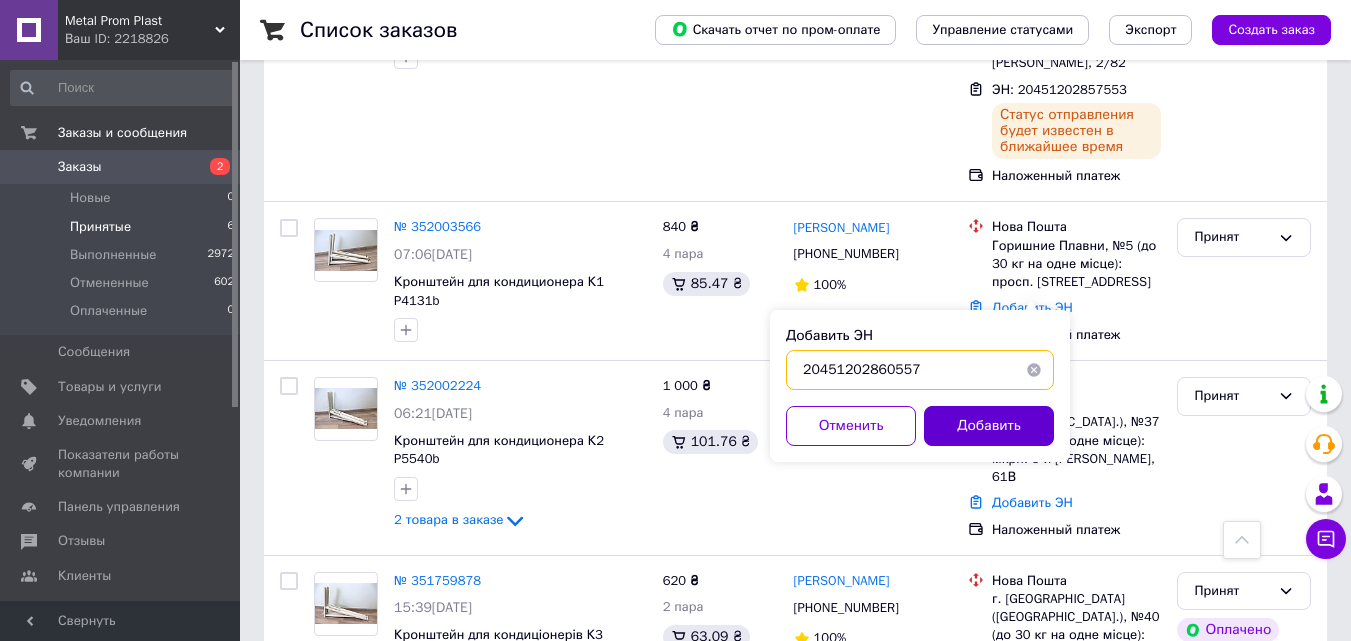 type on "20451202860557" 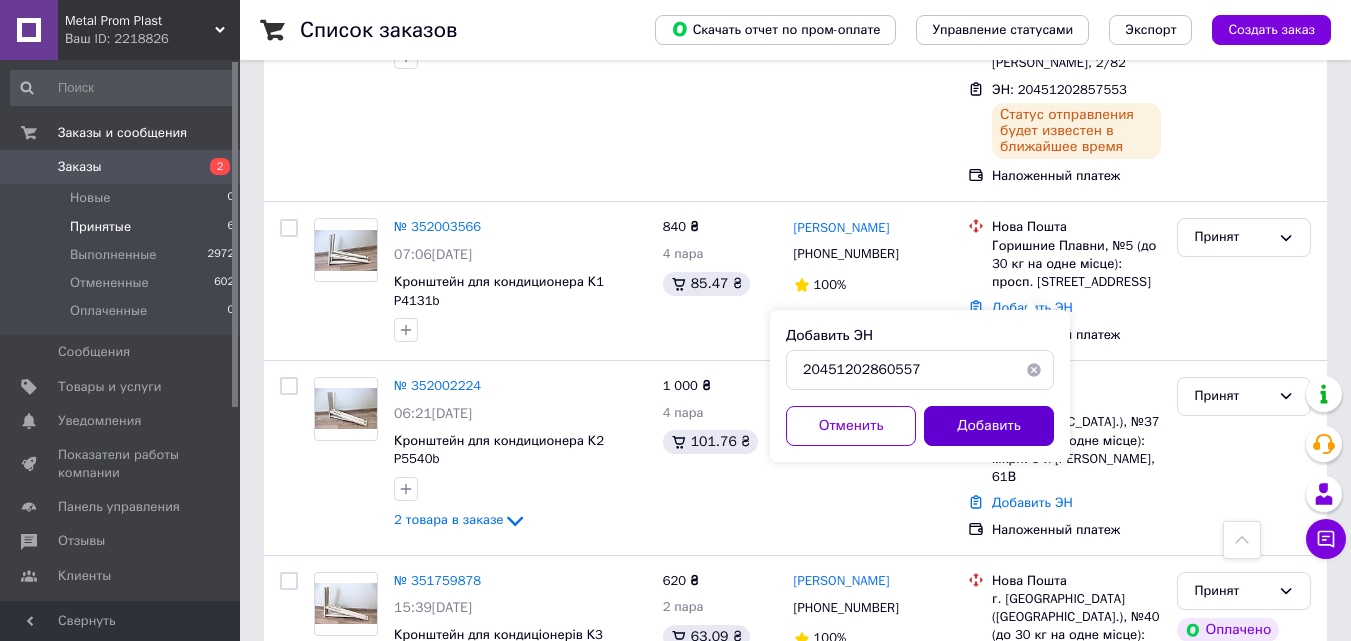 click on "Добавить" at bounding box center [989, 426] 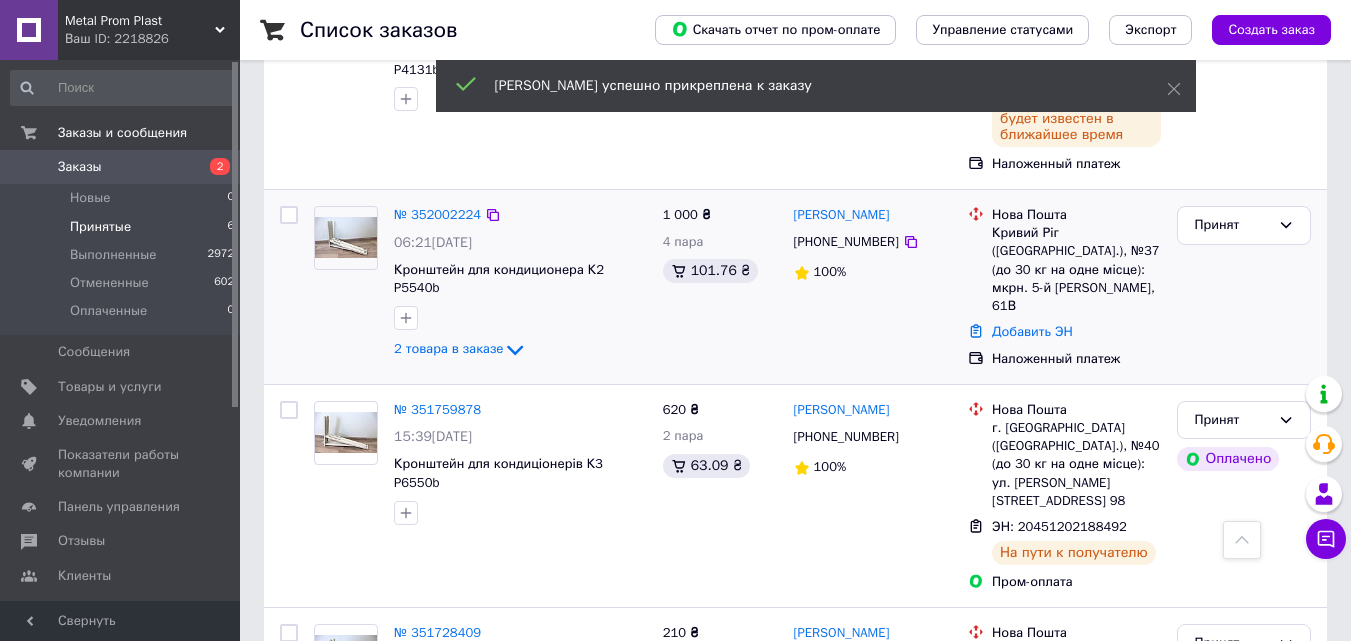 scroll, scrollTop: 700, scrollLeft: 0, axis: vertical 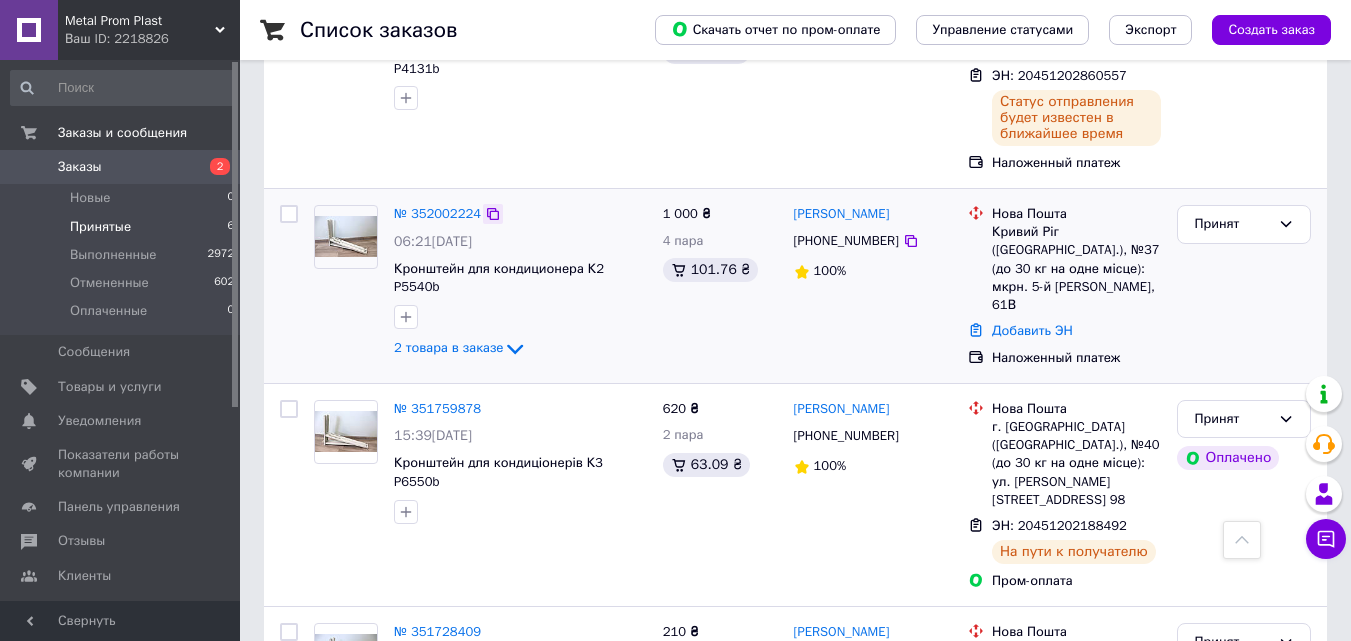 click 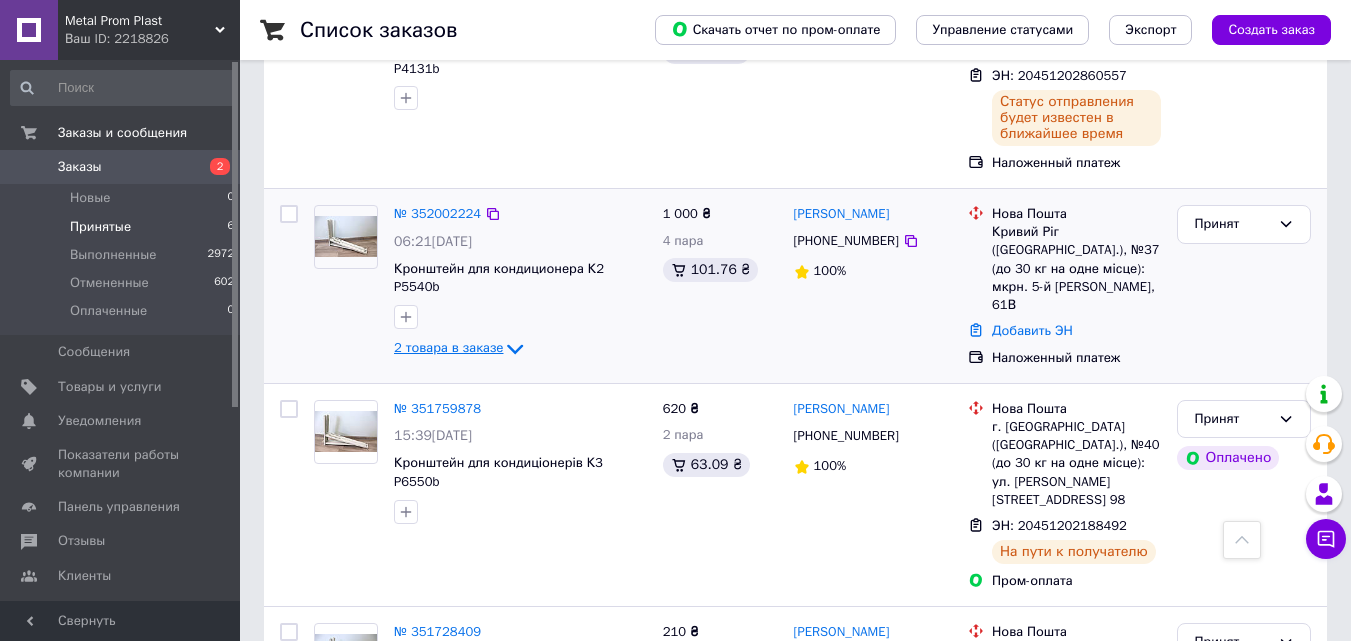 click on "2 товара в заказе" at bounding box center (448, 347) 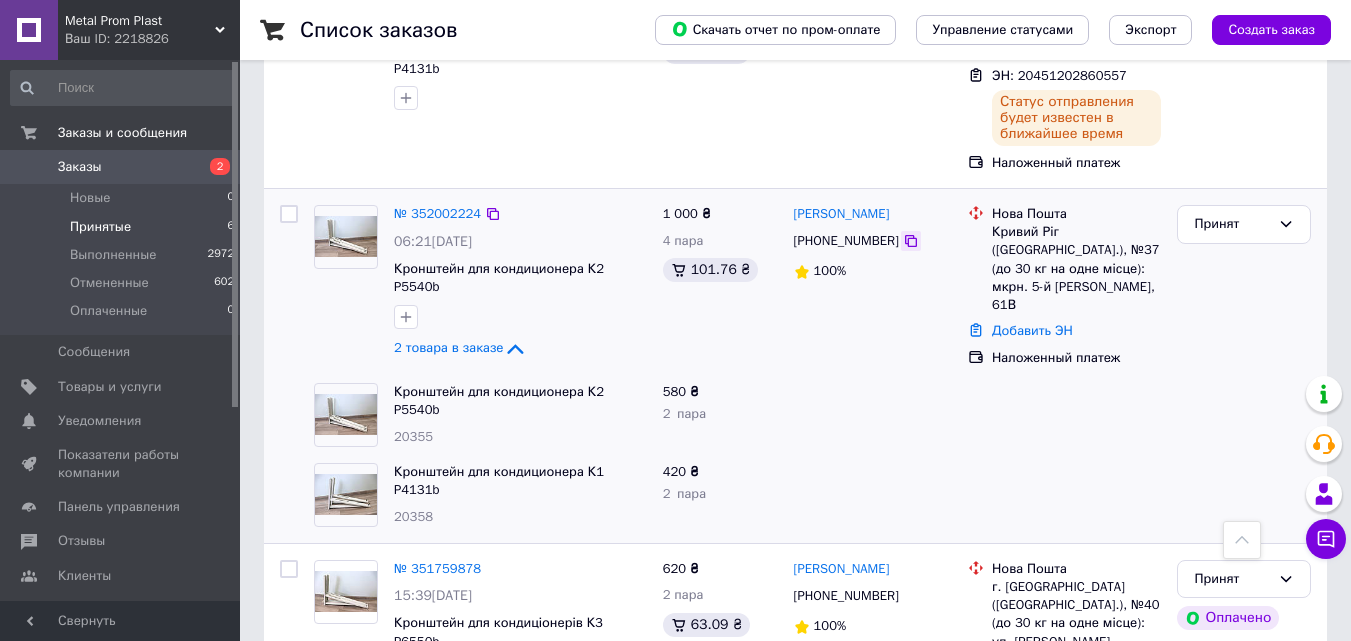 click 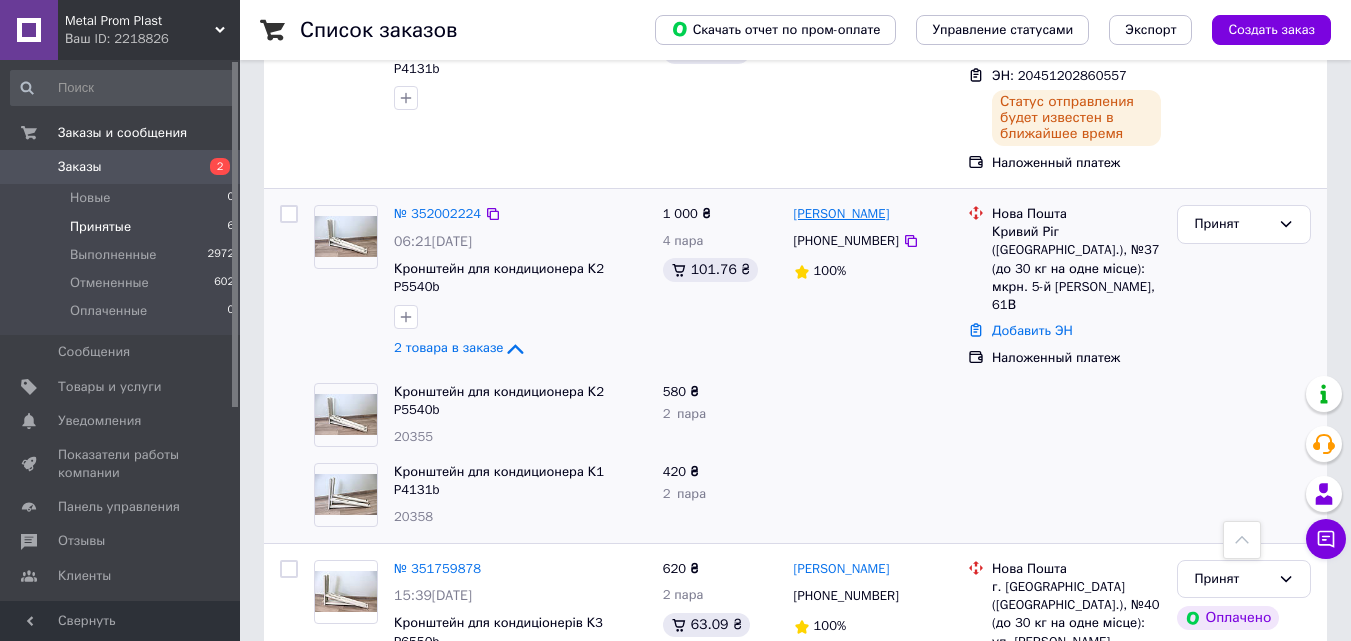 drag, startPoint x: 911, startPoint y: 198, endPoint x: 795, endPoint y: 199, distance: 116.00431 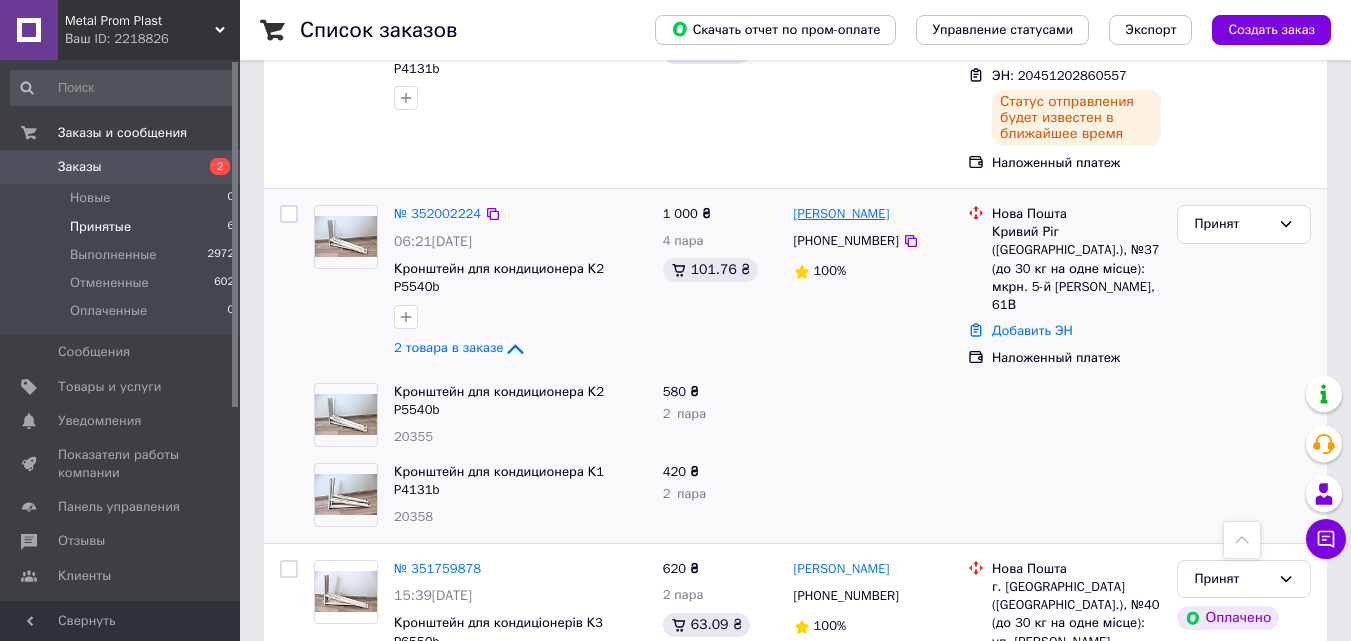 copy on "[PERSON_NAME]" 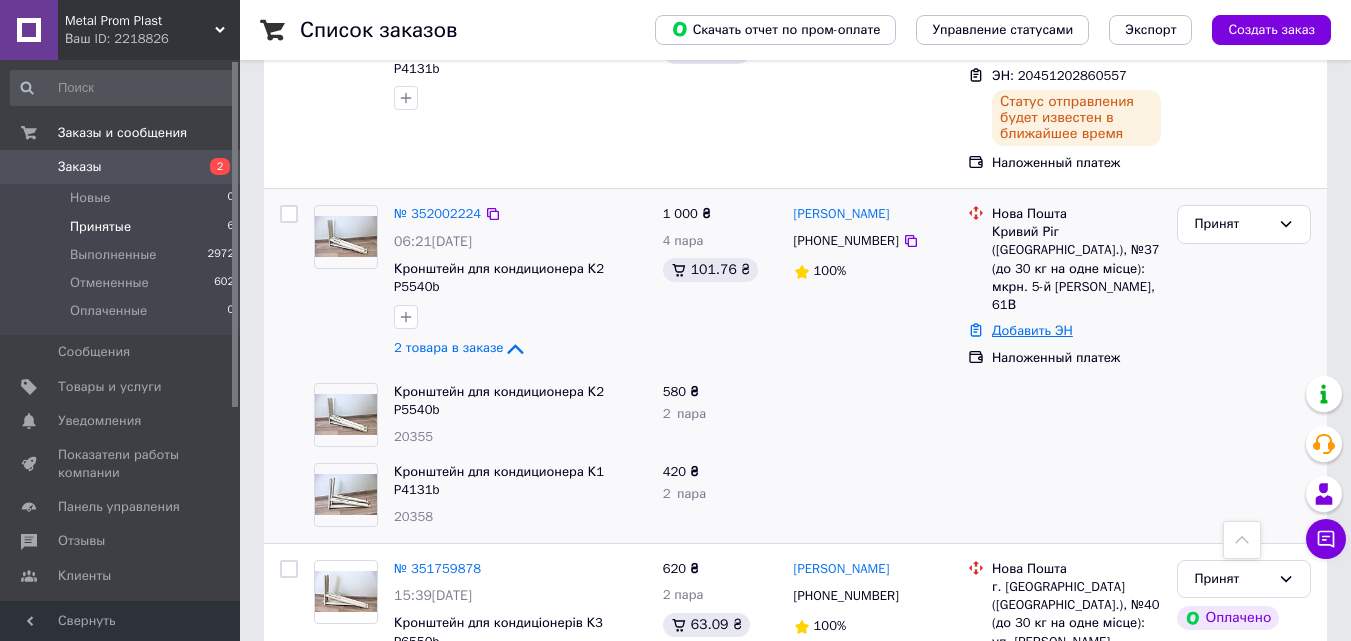 click on "Добавить ЭН" at bounding box center [1032, 330] 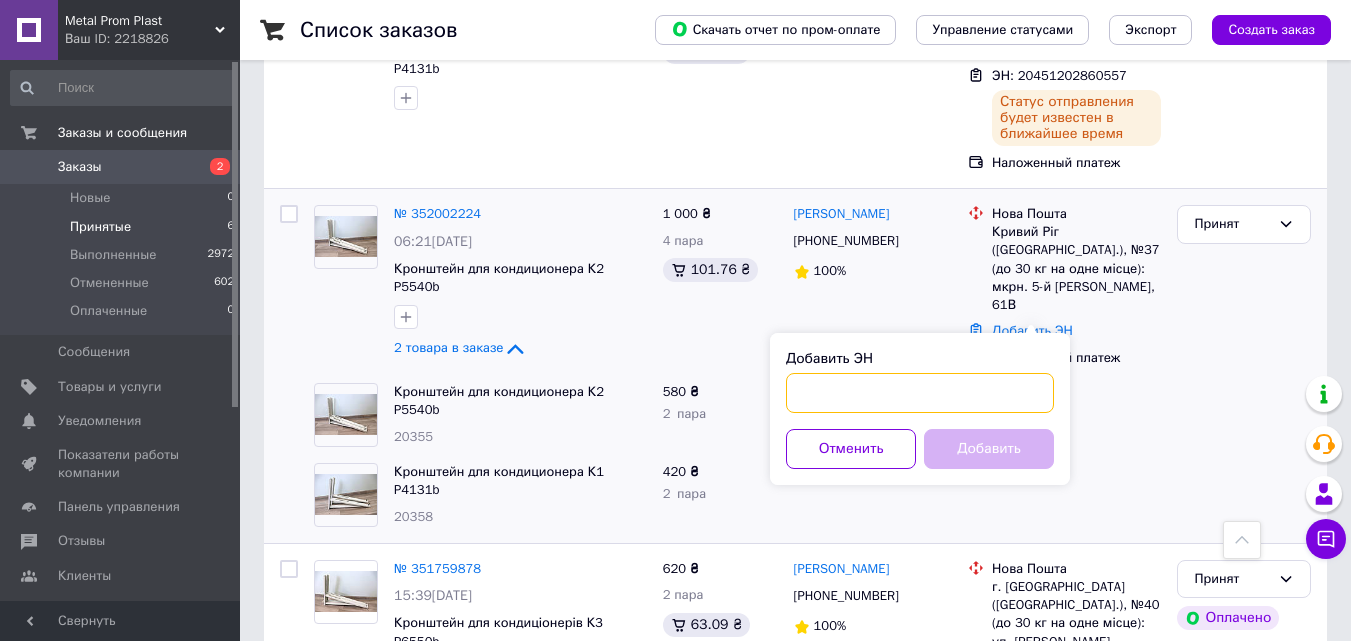 paste on "20451202863859" 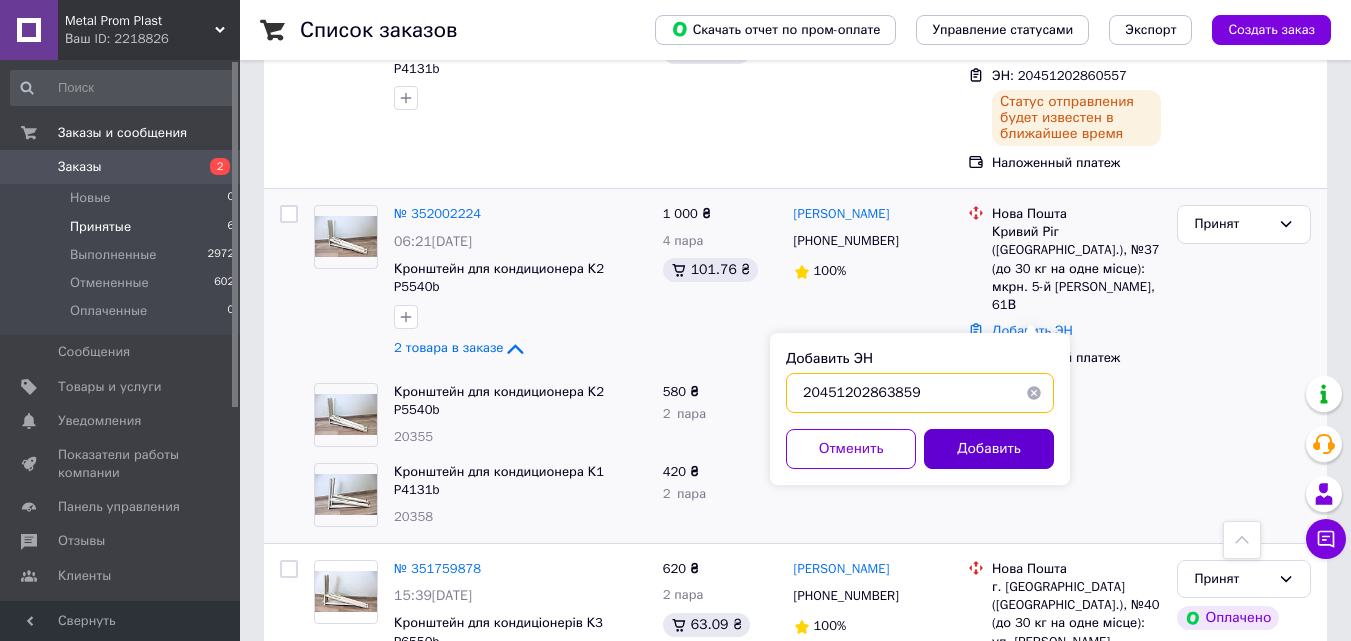 type on "20451202863859" 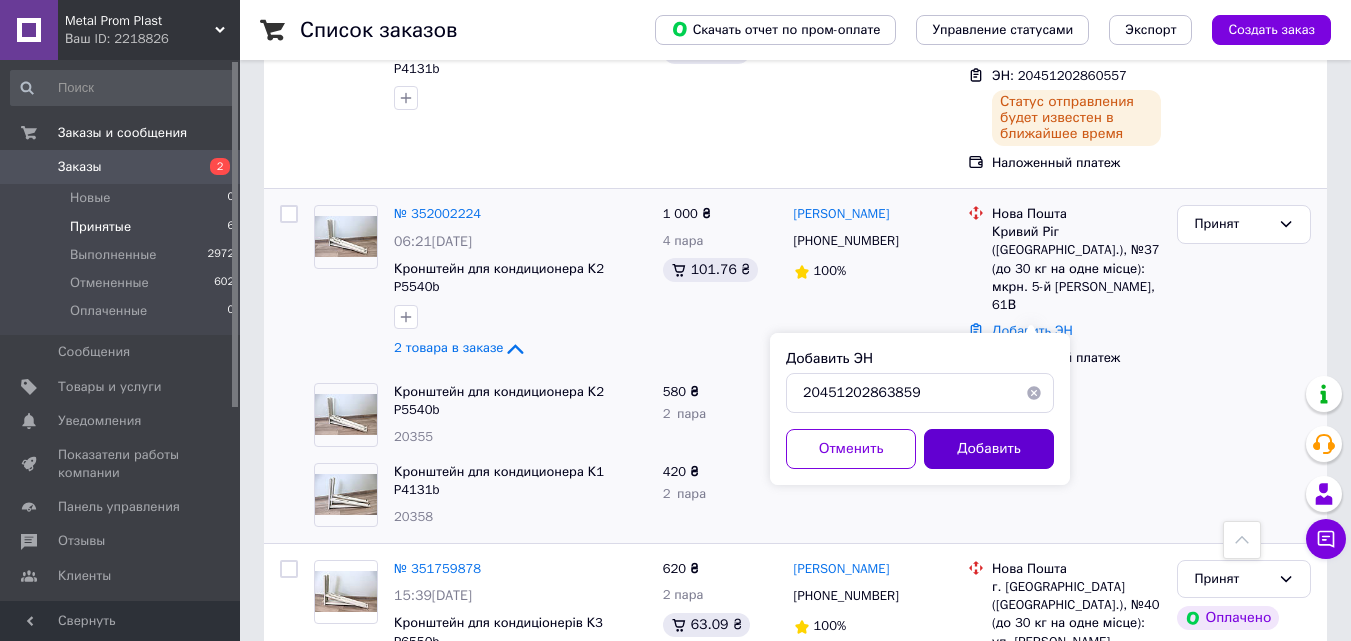 click on "Добавить" at bounding box center [989, 449] 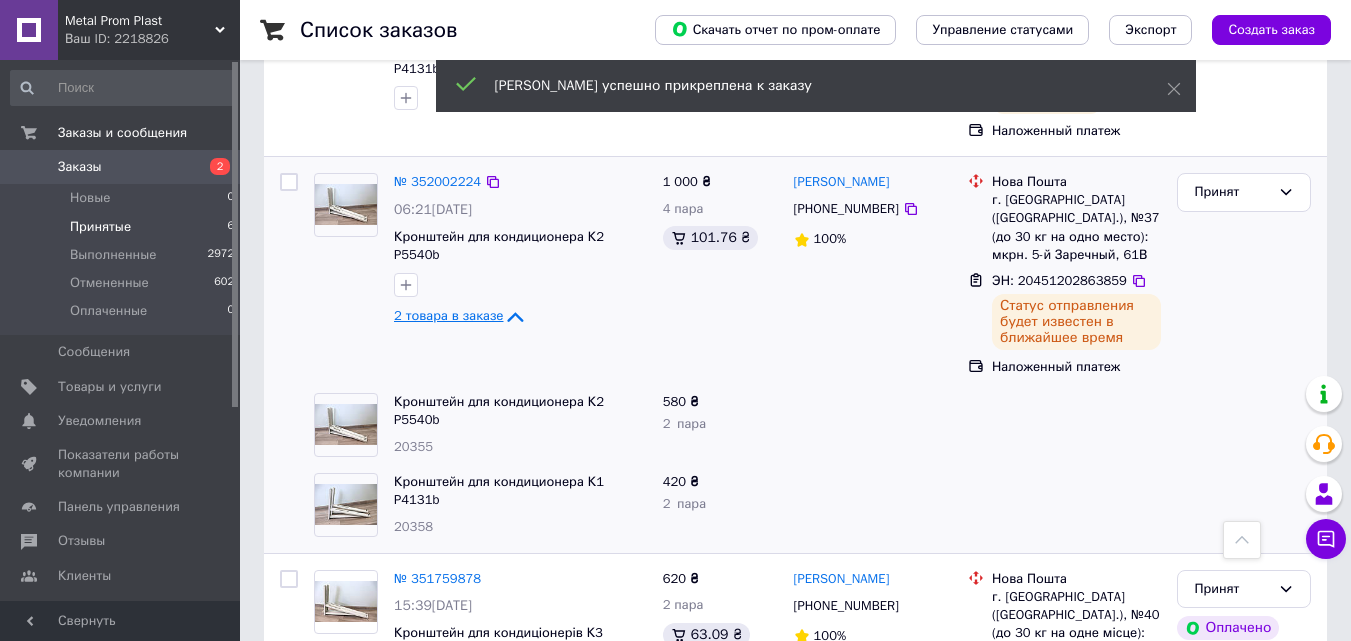 click on "2 товара в заказе" at bounding box center [448, 315] 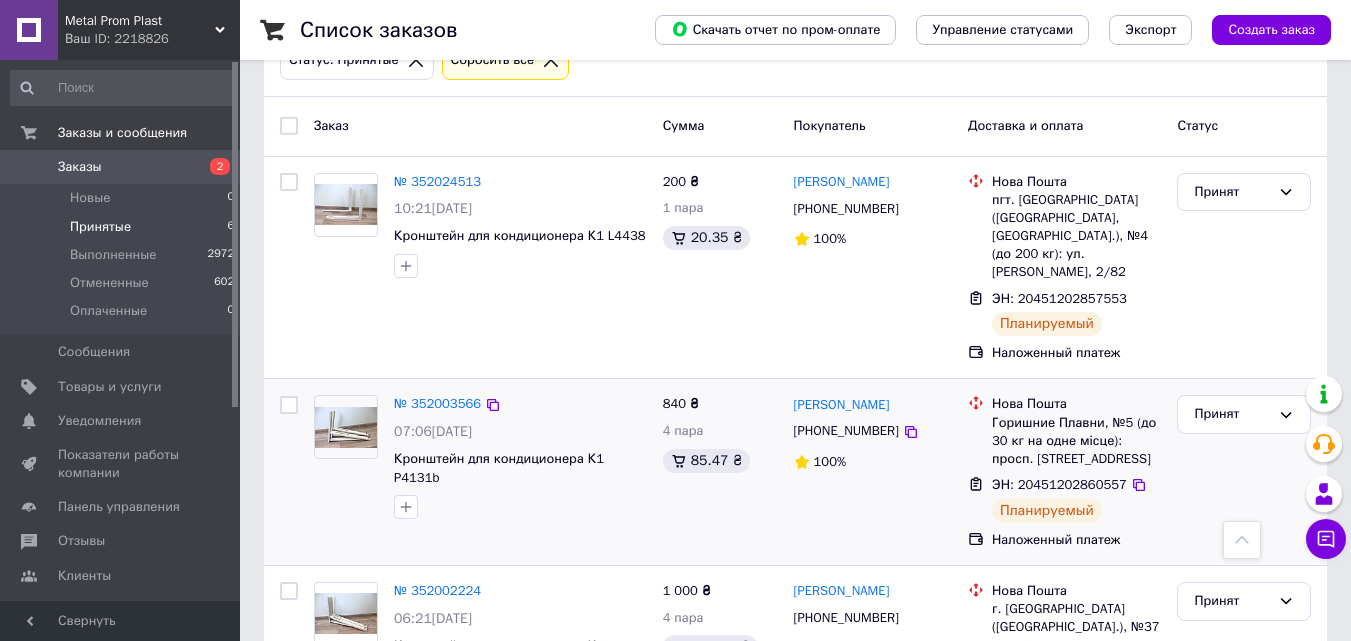 scroll, scrollTop: 200, scrollLeft: 0, axis: vertical 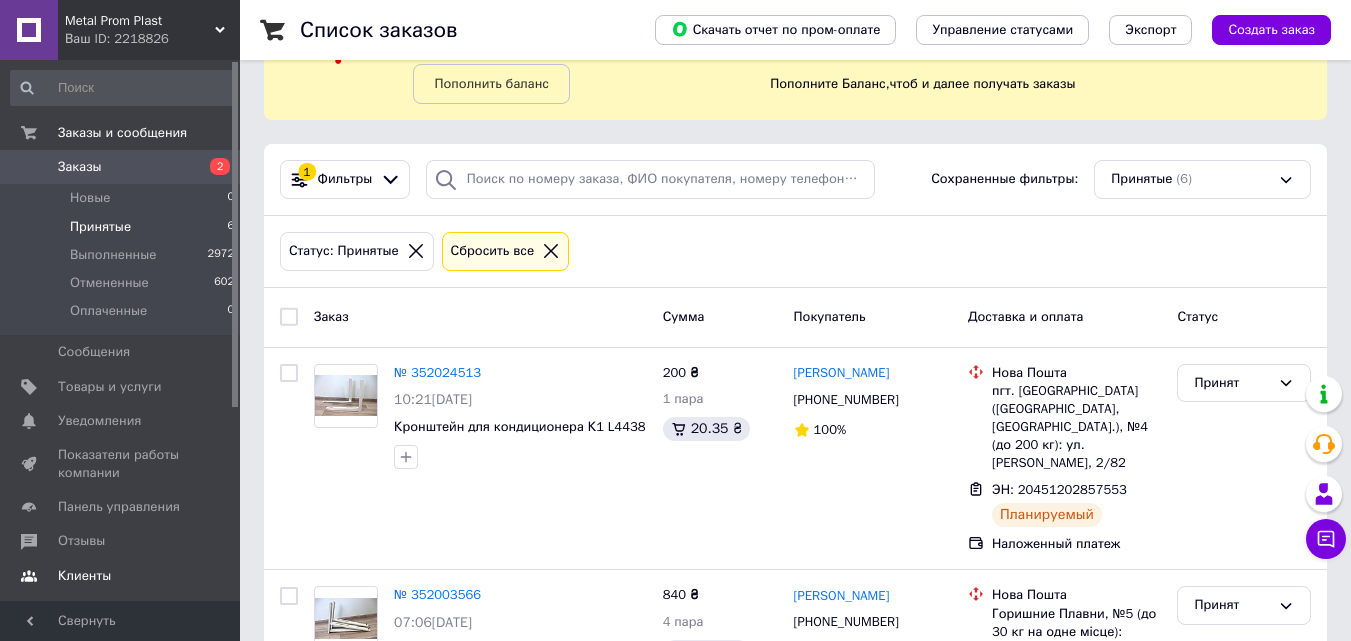 drag, startPoint x: 597, startPoint y: 187, endPoint x: 74, endPoint y: 572, distance: 649.4259 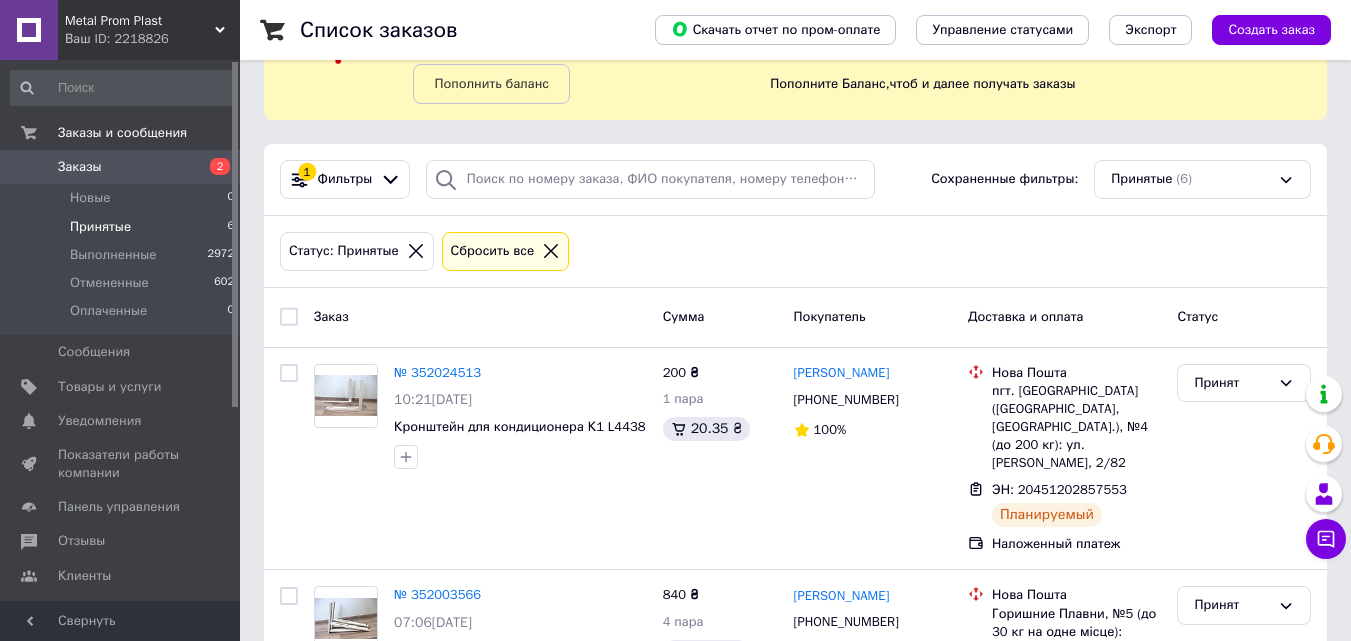 scroll, scrollTop: 0, scrollLeft: 0, axis: both 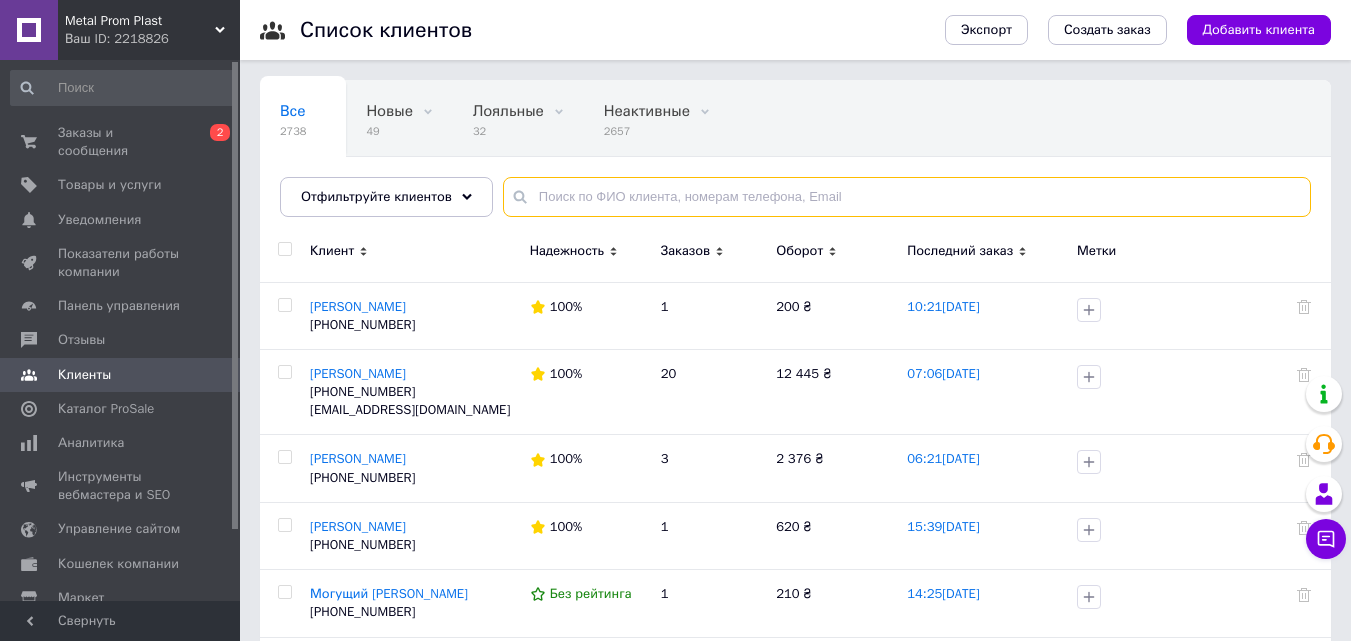 drag, startPoint x: 675, startPoint y: 178, endPoint x: 620, endPoint y: 195, distance: 57.567352 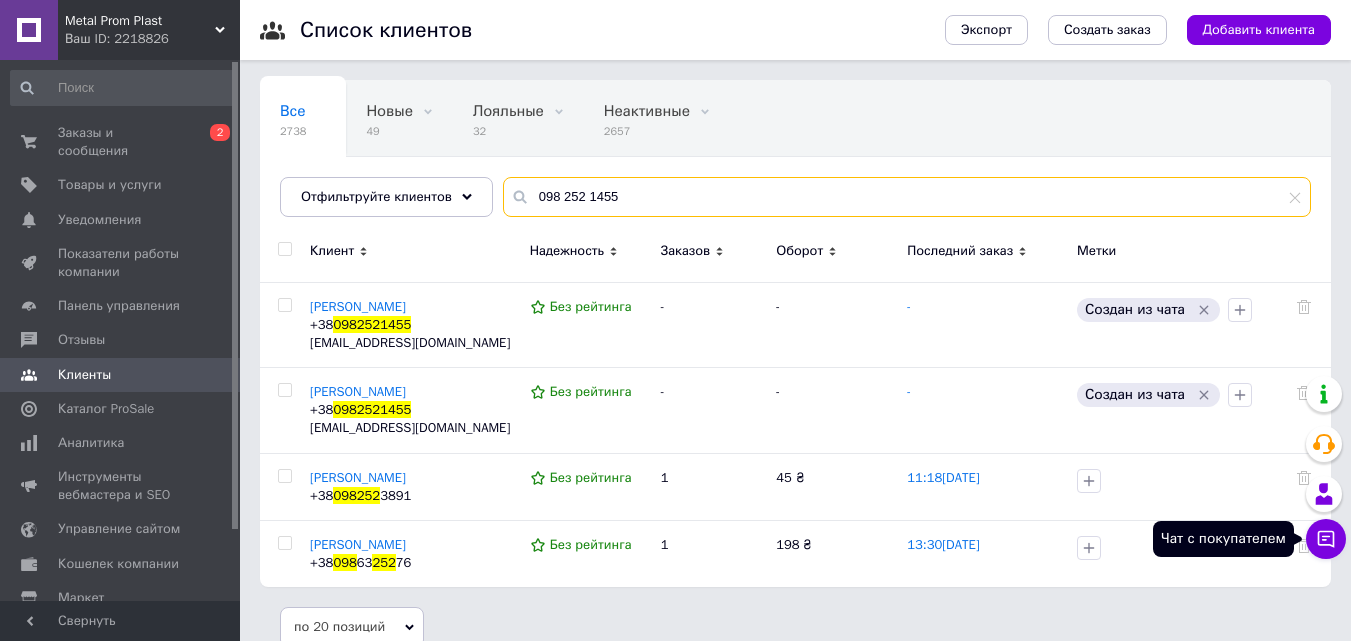 type on "098 252 1455" 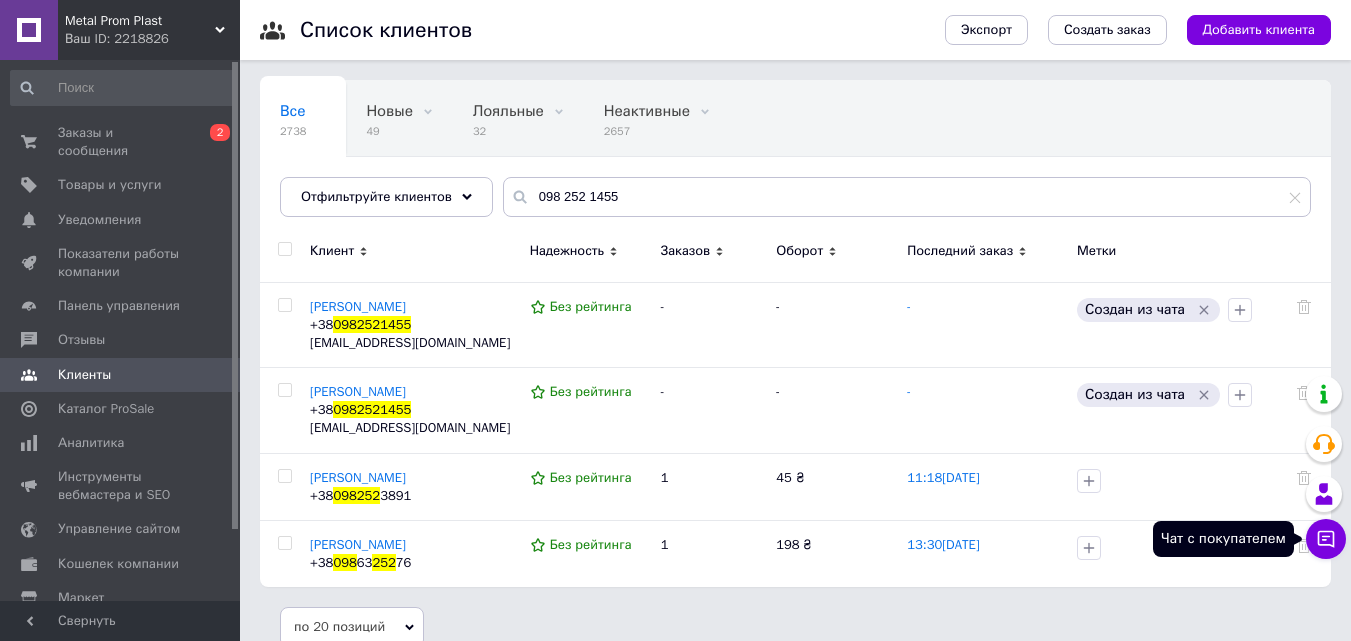 click 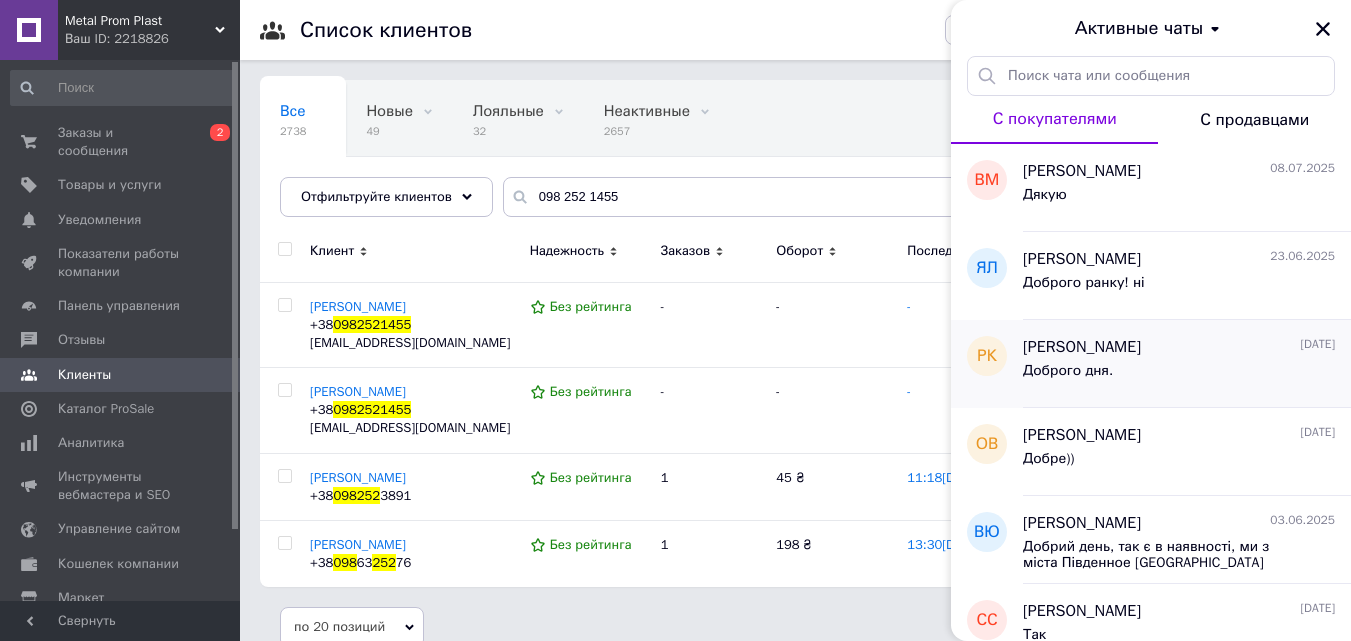click on "Роман Кротик 12.06.2025" at bounding box center (1179, 347) 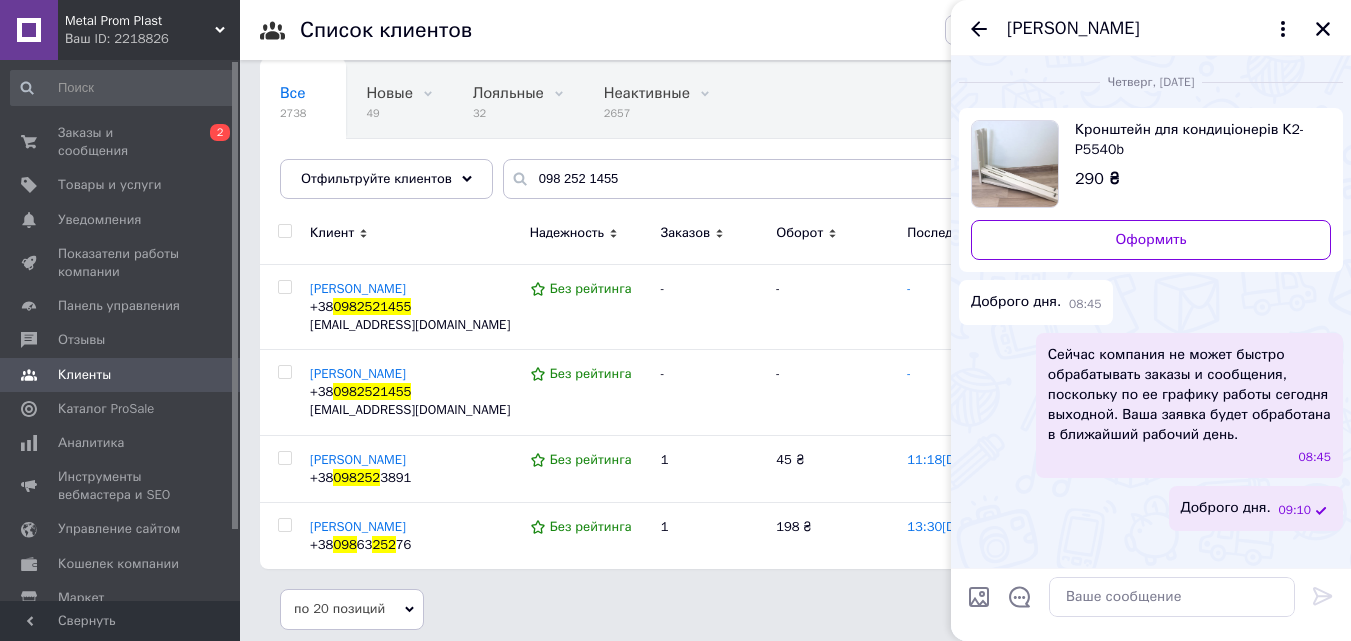 scroll, scrollTop: 27, scrollLeft: 0, axis: vertical 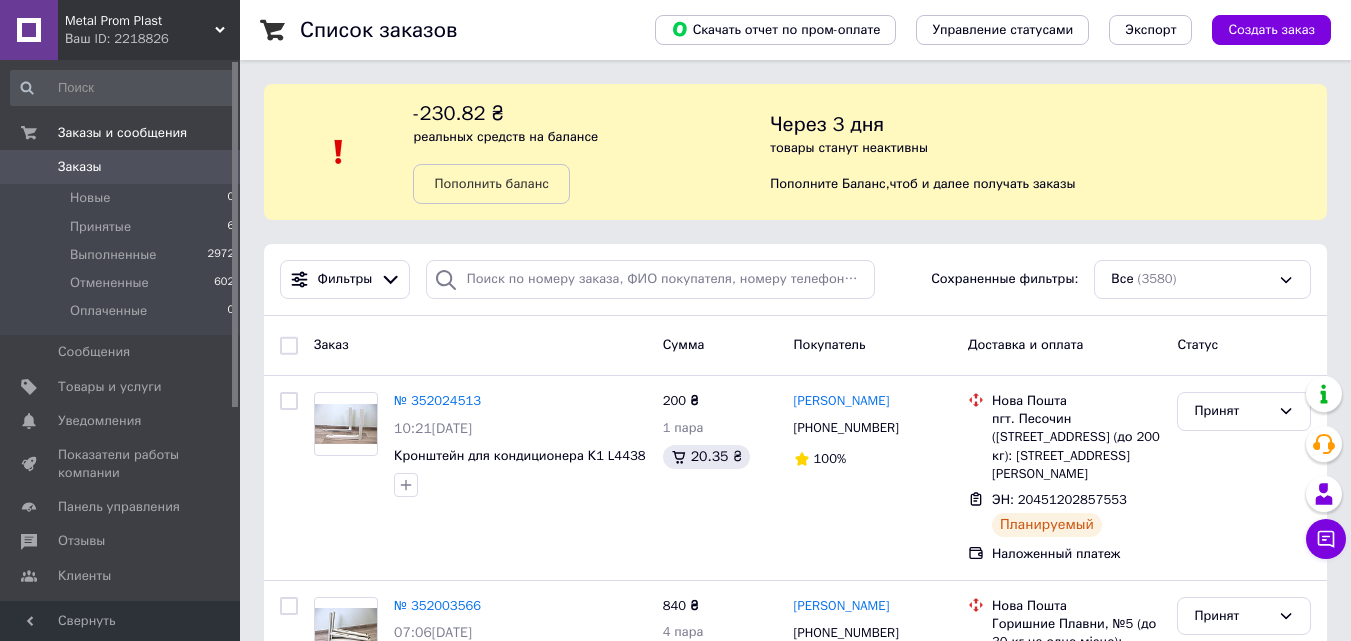 click on "Через 3 дня товары станут неактивны Пополните Баланс ,  чтоб и далее получать заказы" at bounding box center (1048, 152) 